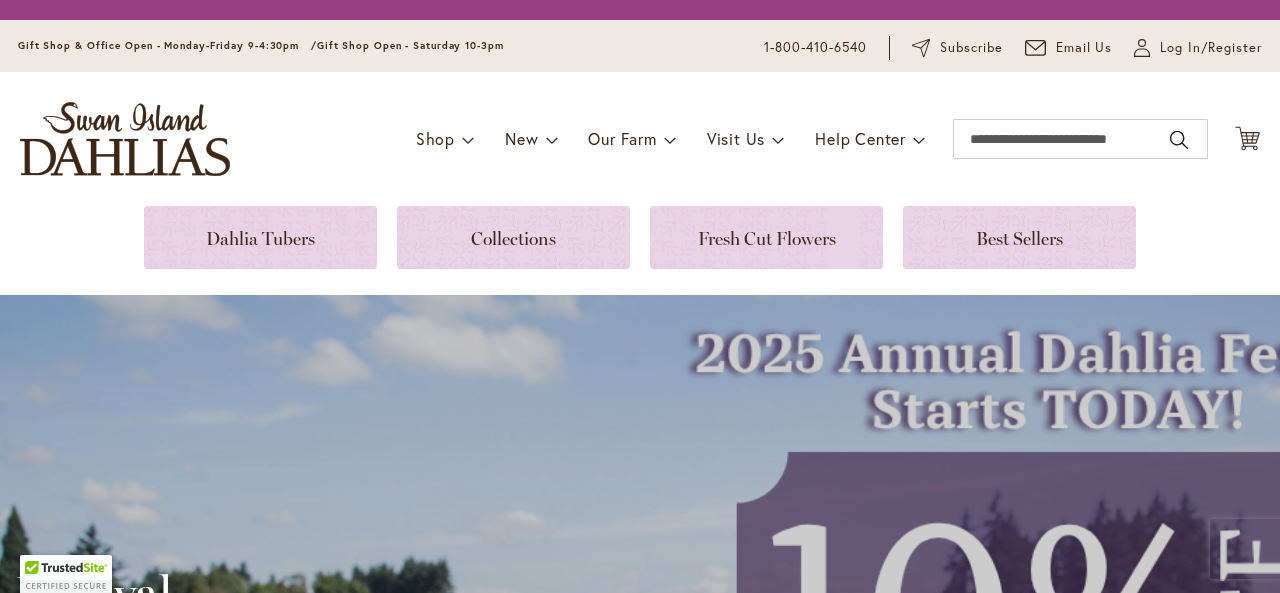 scroll, scrollTop: 0, scrollLeft: 0, axis: both 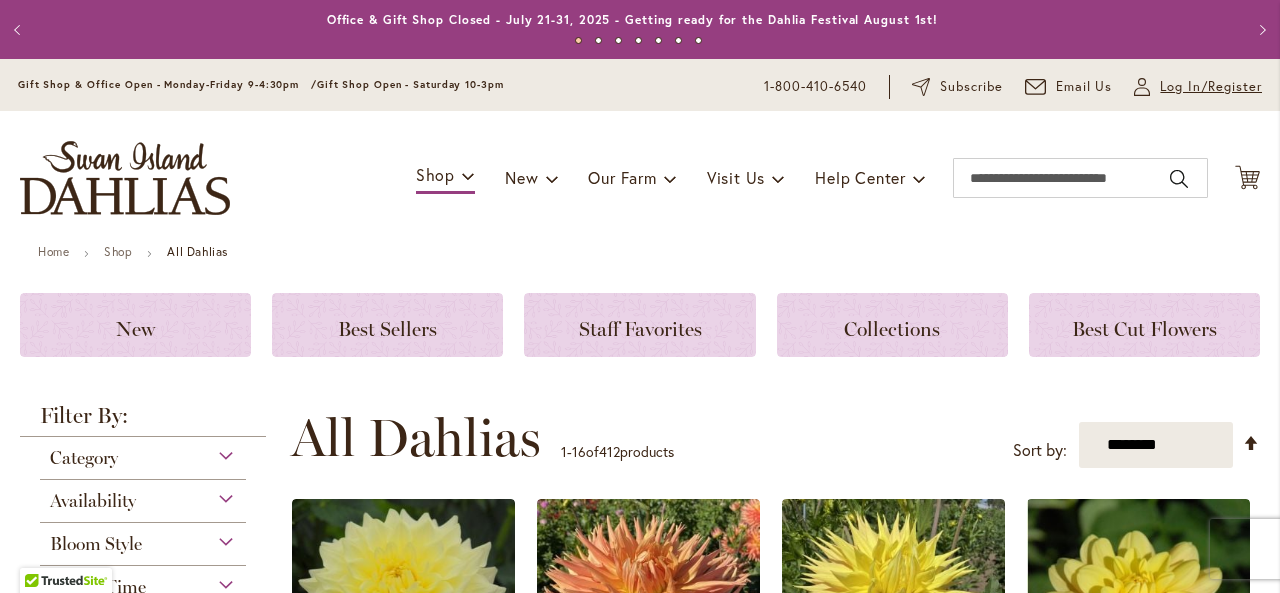 click on "Log In/Register" at bounding box center (1211, 87) 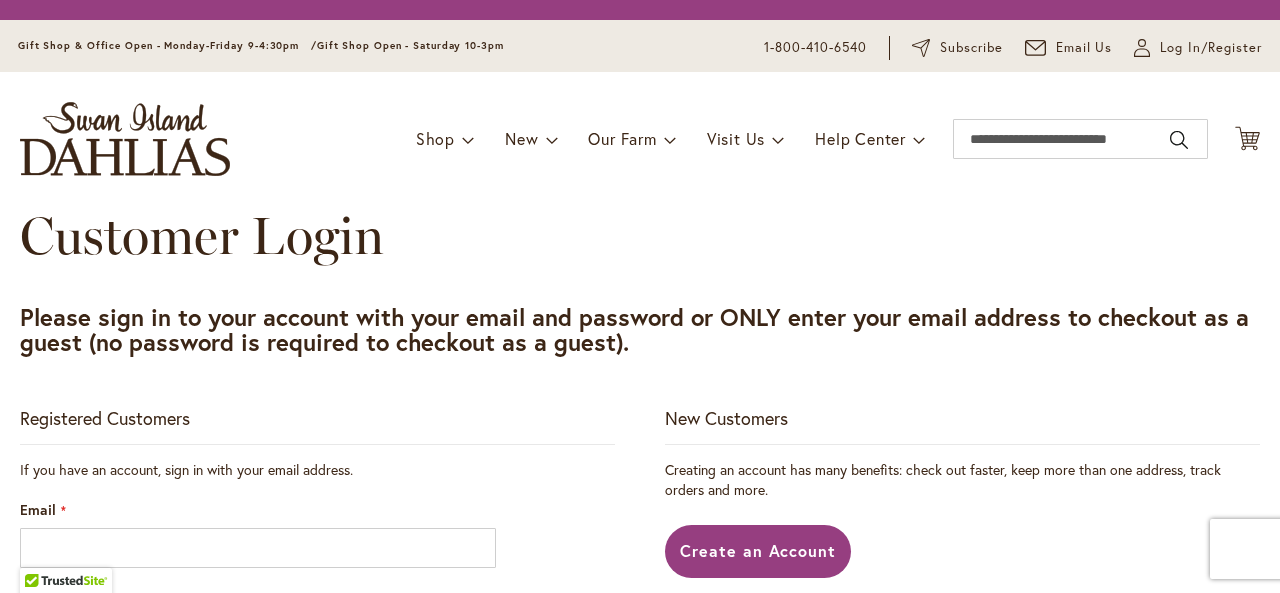 scroll, scrollTop: 0, scrollLeft: 0, axis: both 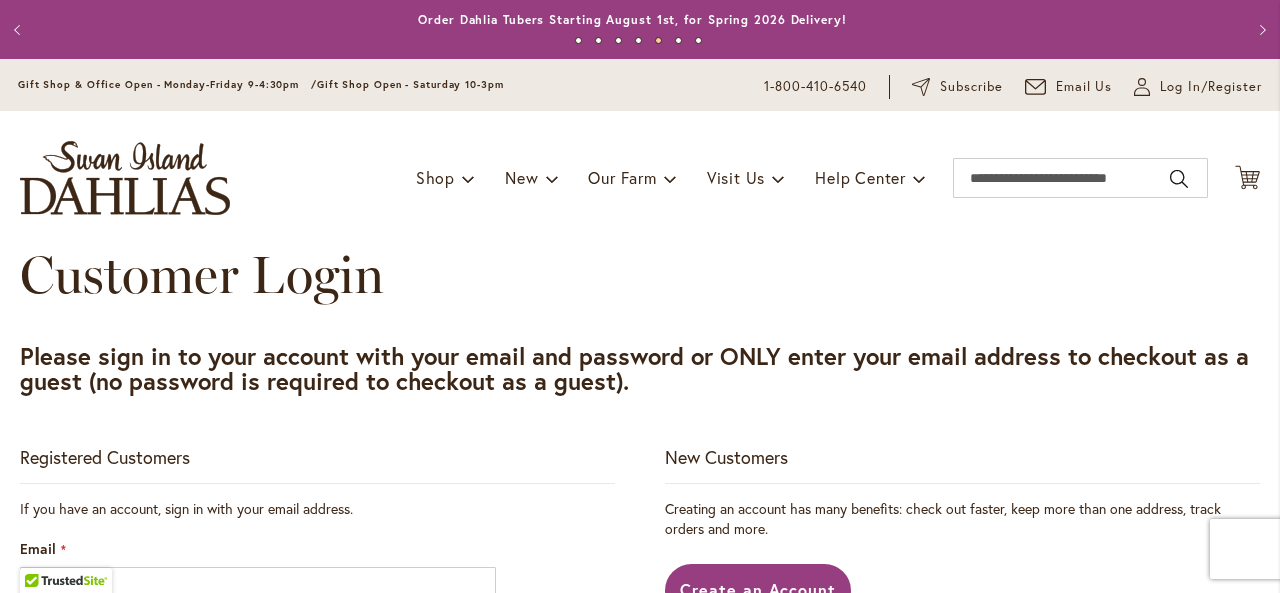 type on "**********" 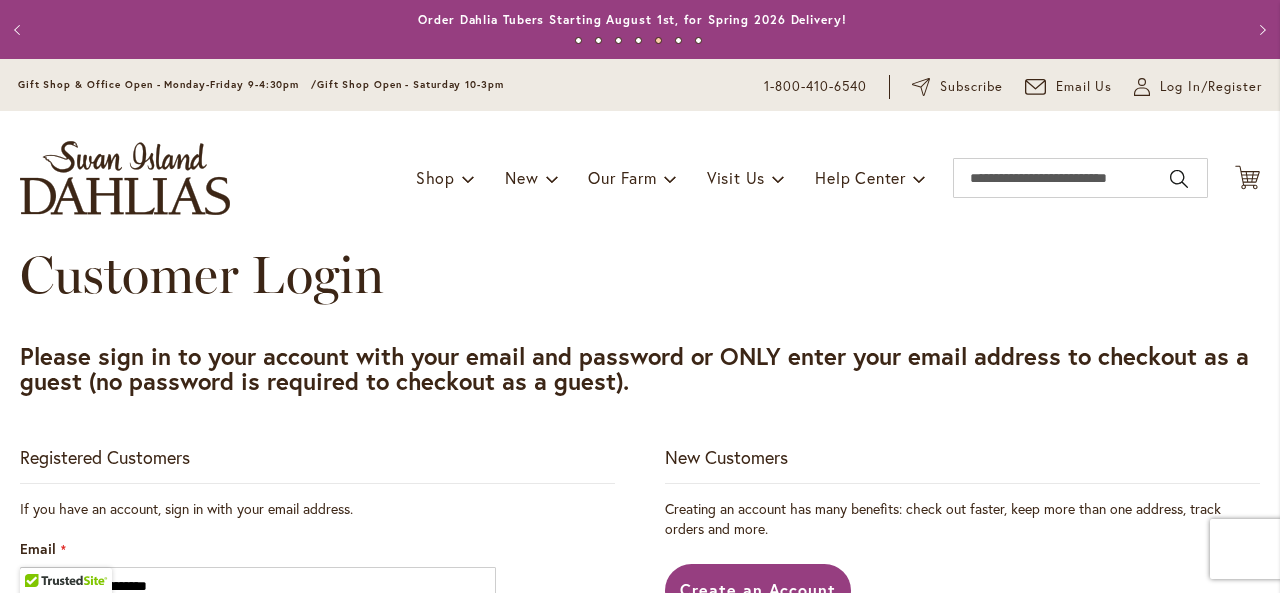 scroll, scrollTop: 378, scrollLeft: 0, axis: vertical 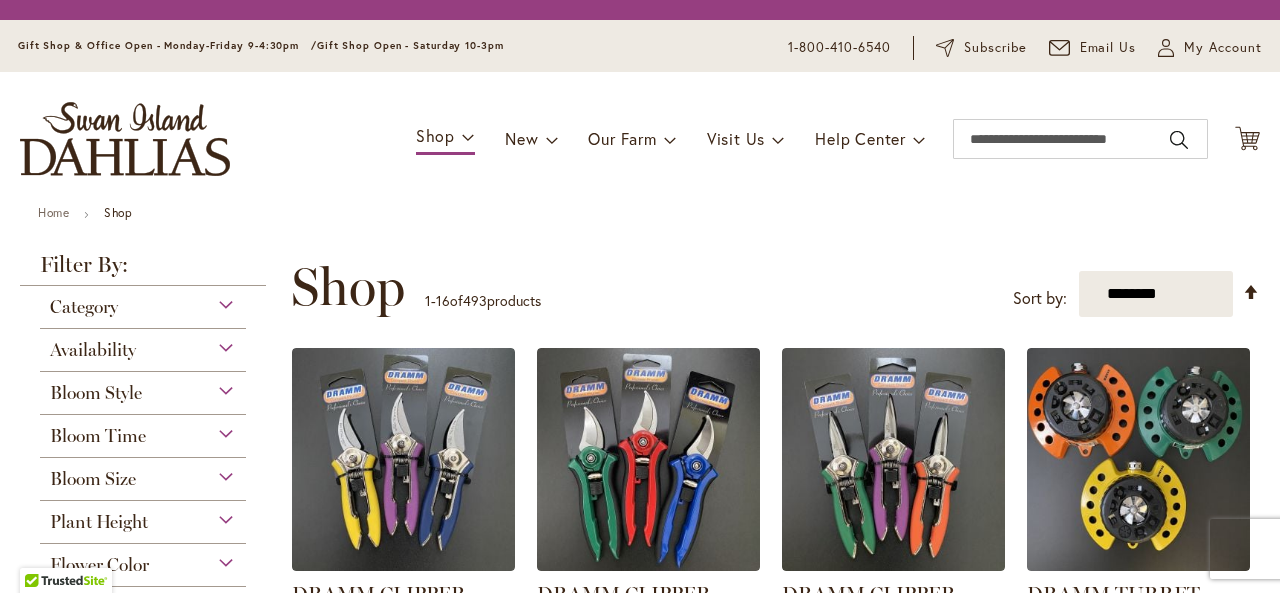 click at bounding box center (125, 139) 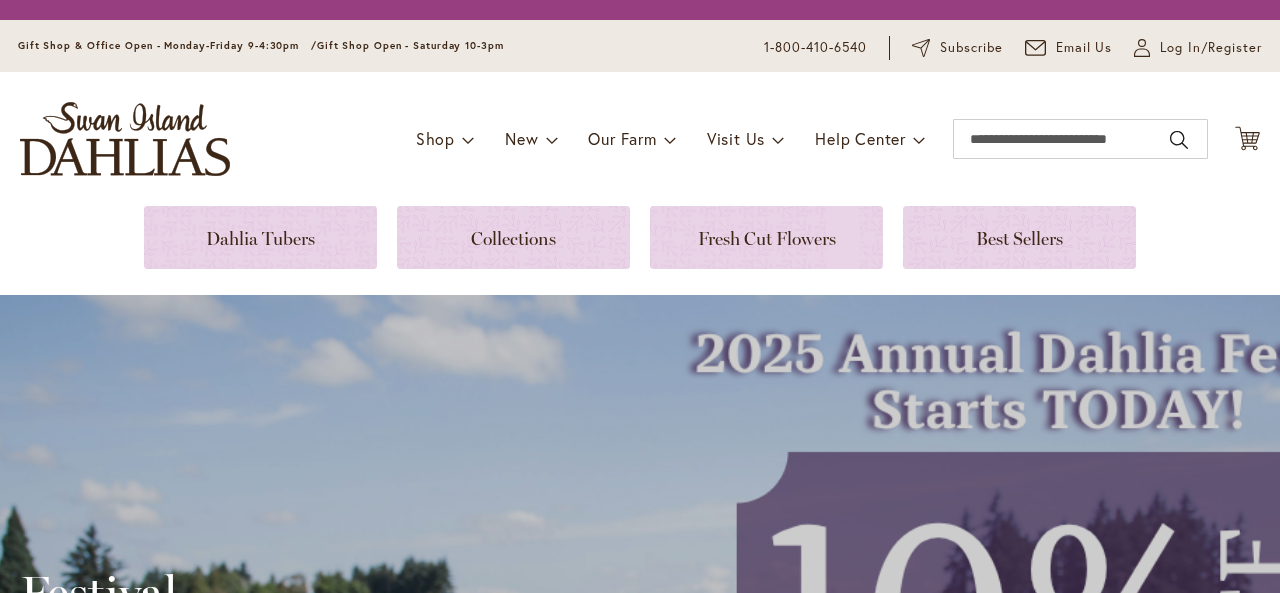 scroll, scrollTop: 0, scrollLeft: 0, axis: both 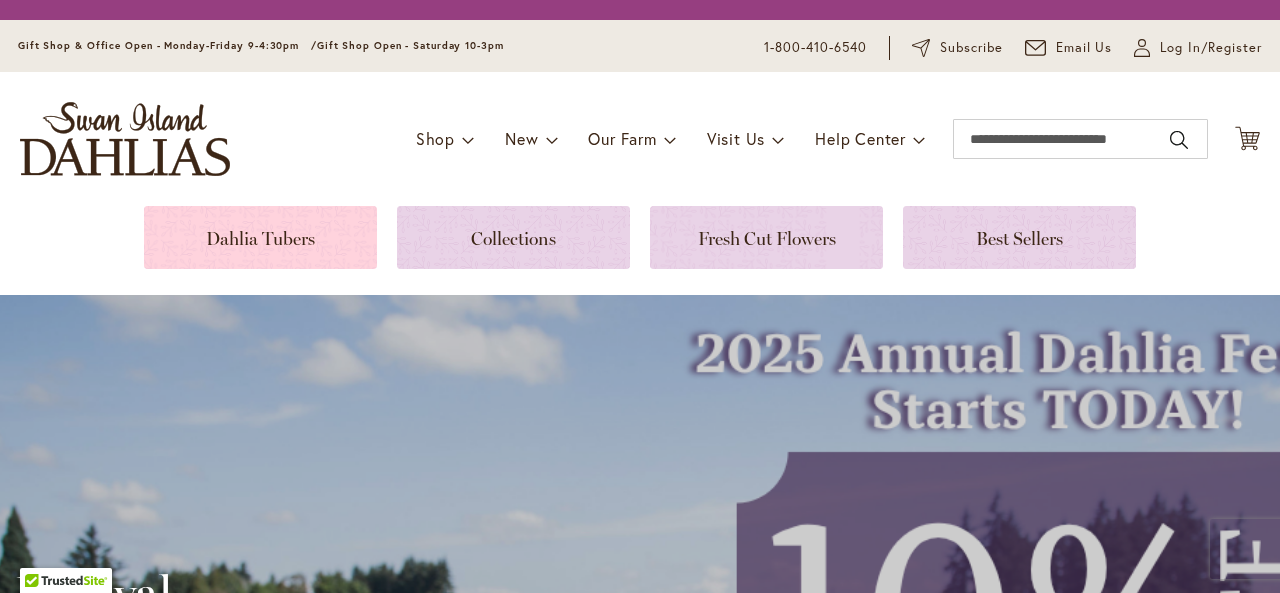 click at bounding box center (260, 237) 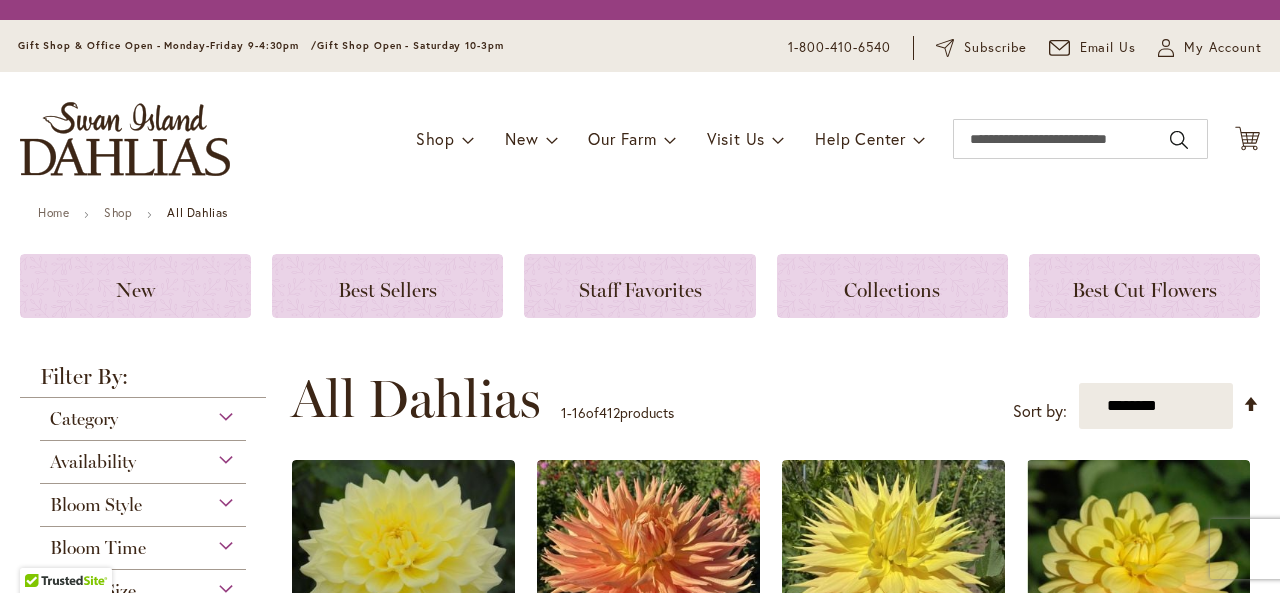 scroll, scrollTop: 0, scrollLeft: 0, axis: both 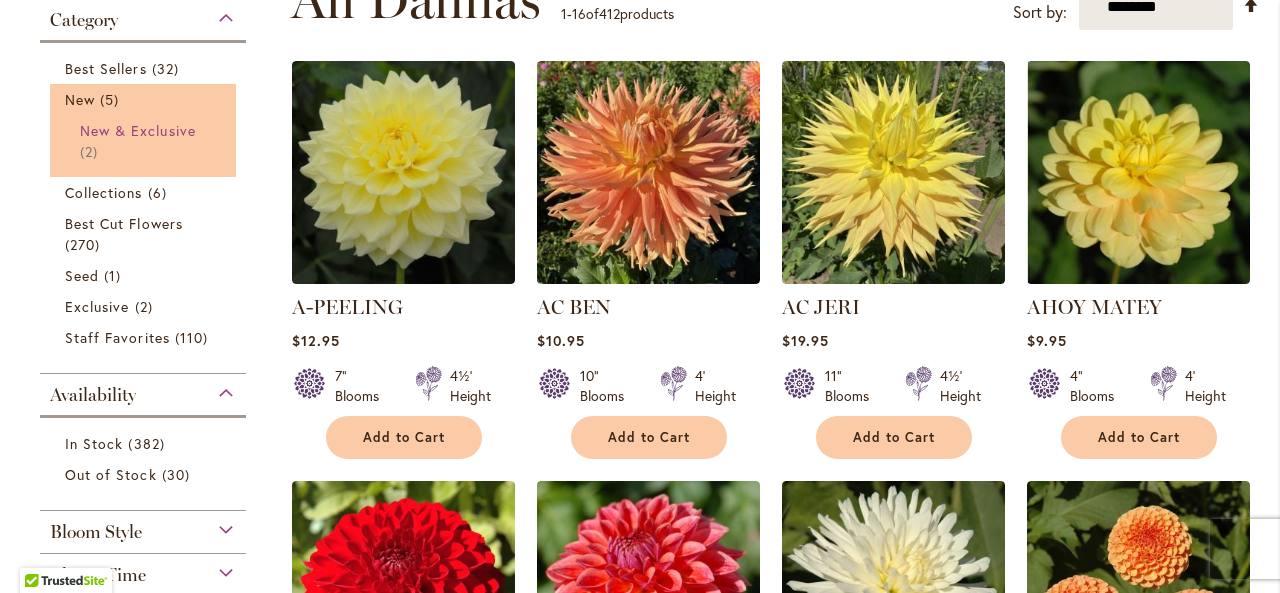 click on "New & Exclusive
2
items" at bounding box center [145, 141] 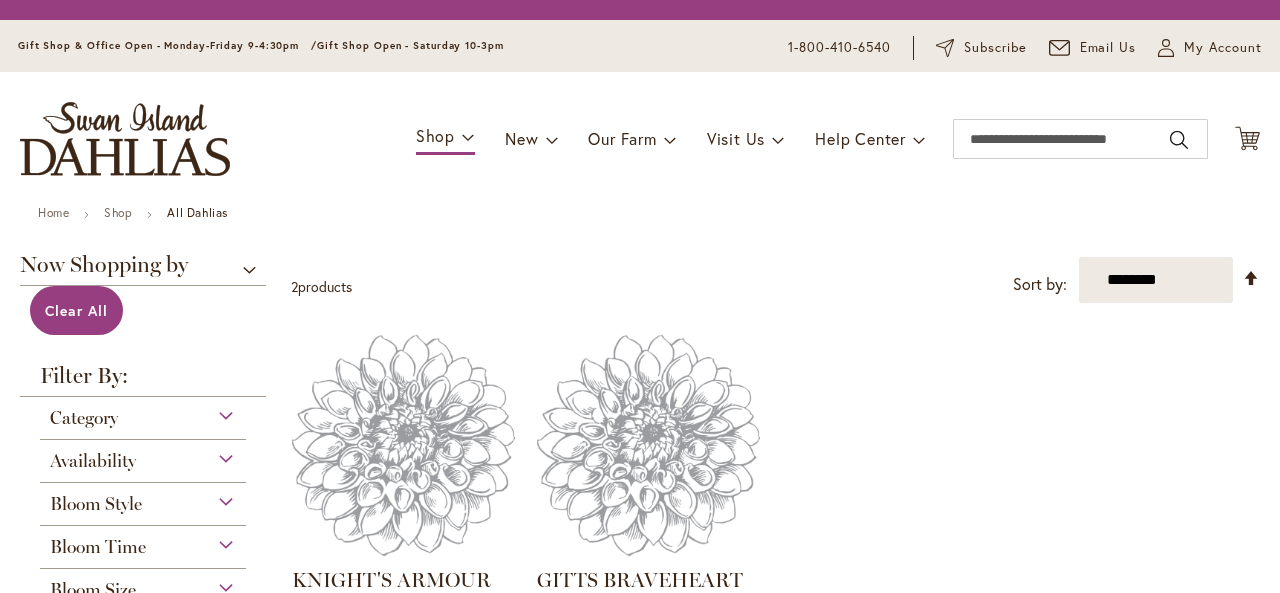 scroll, scrollTop: 0, scrollLeft: 0, axis: both 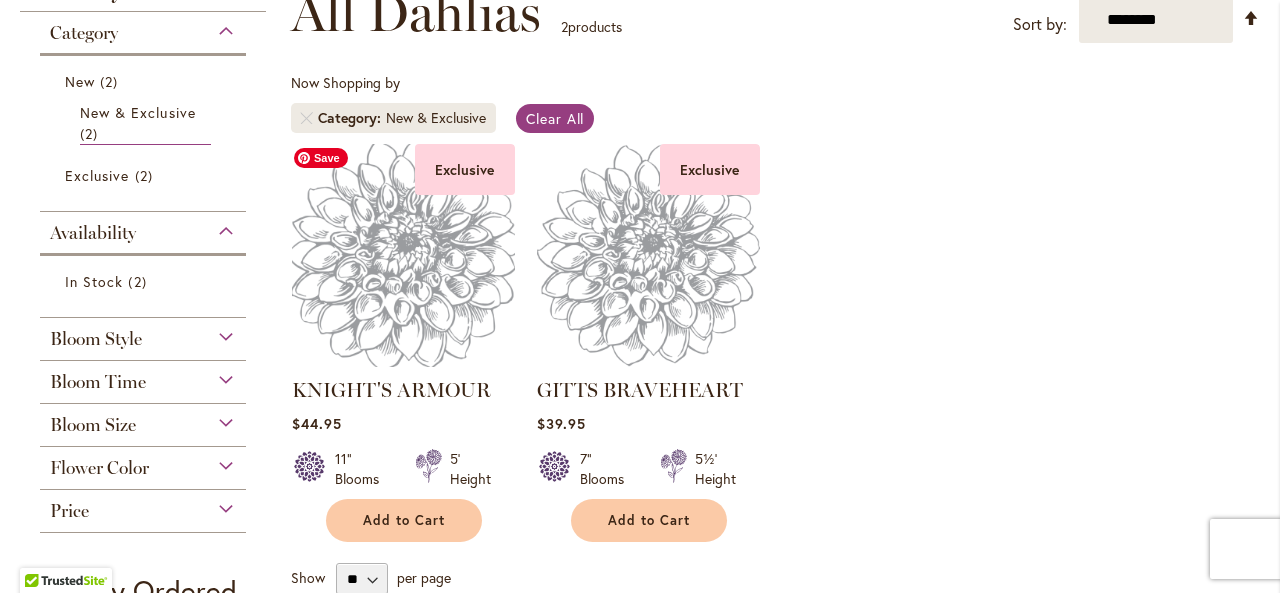 click at bounding box center [403, 255] 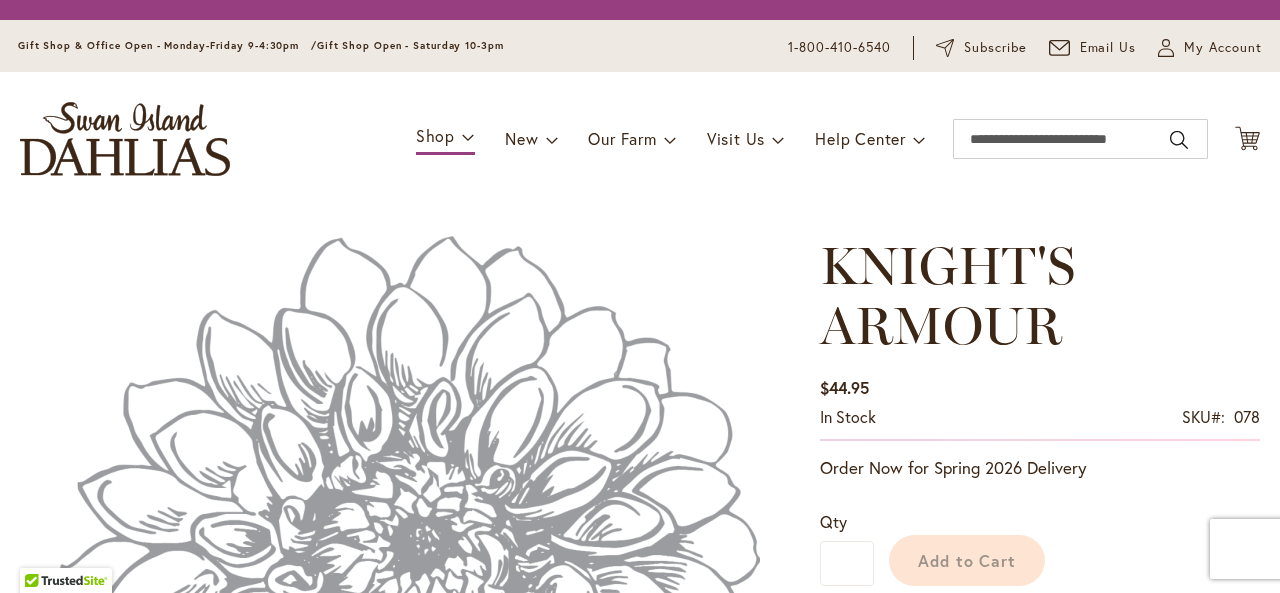 scroll, scrollTop: 0, scrollLeft: 0, axis: both 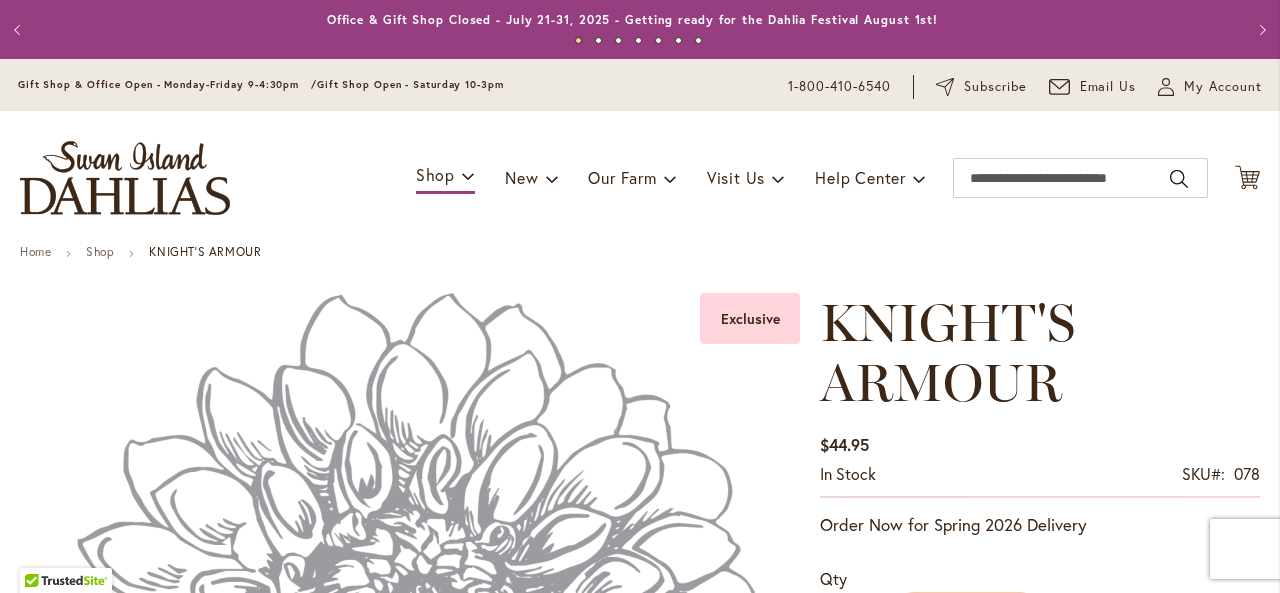 type on "*****" 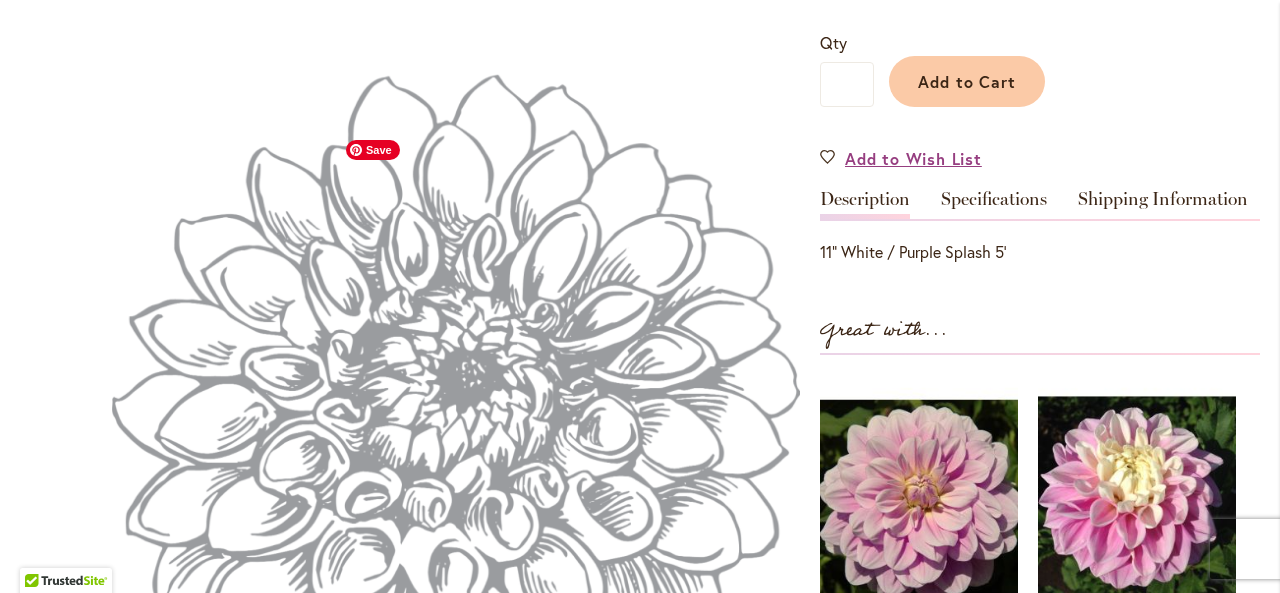 scroll, scrollTop: 533, scrollLeft: 0, axis: vertical 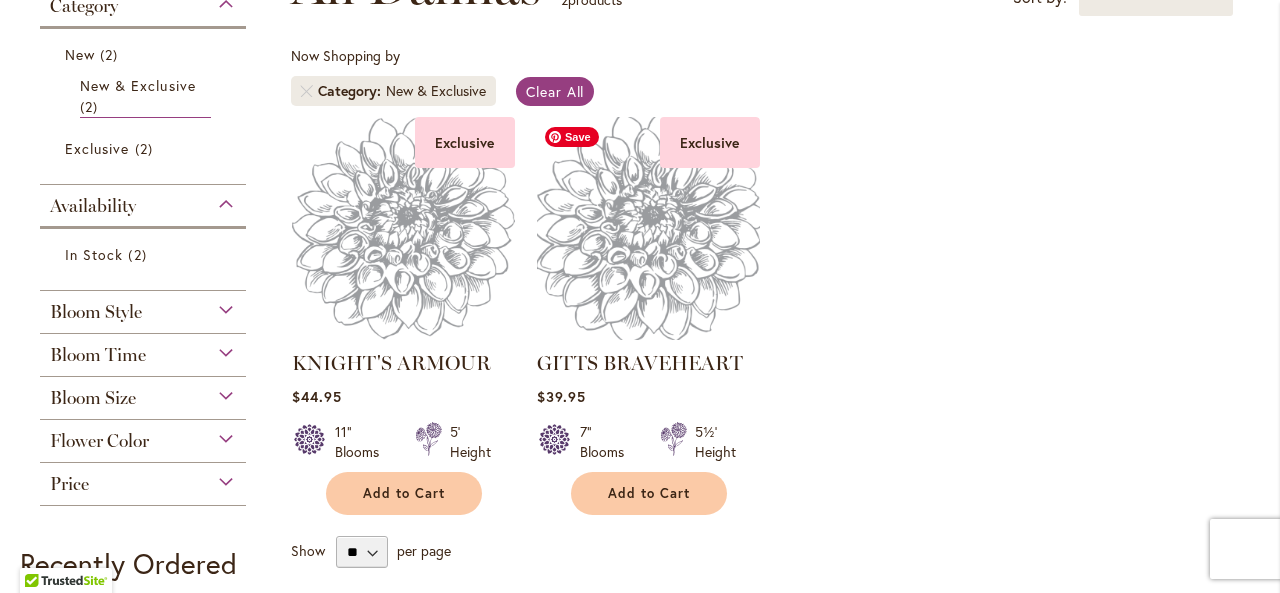 click at bounding box center [648, 228] 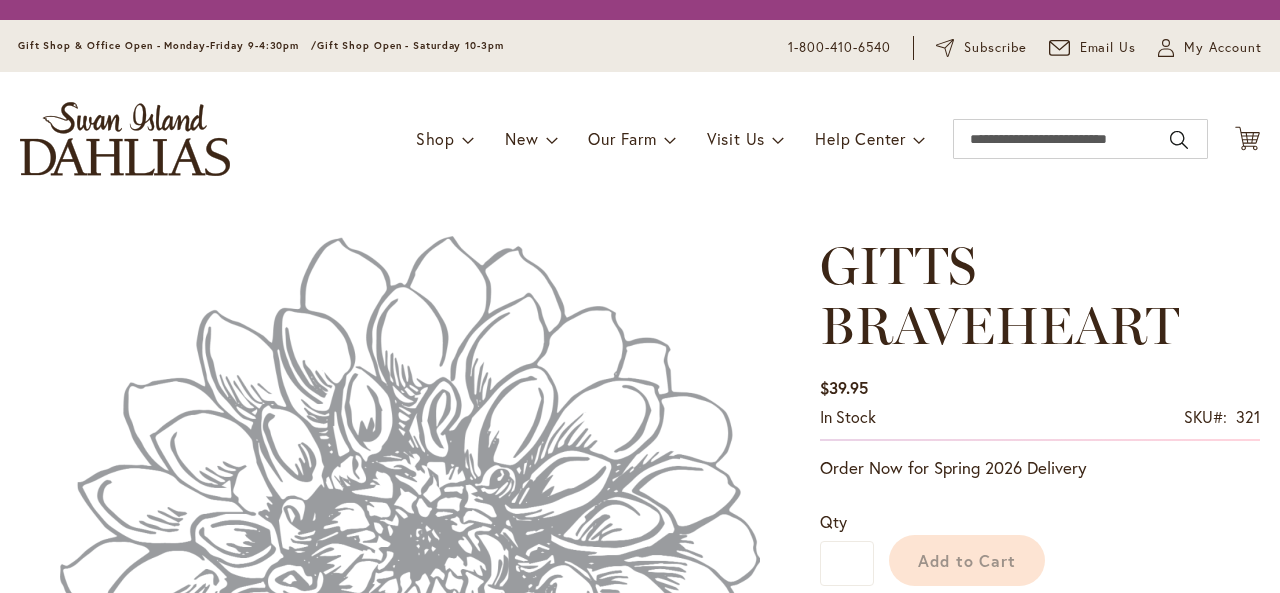 scroll, scrollTop: 0, scrollLeft: 0, axis: both 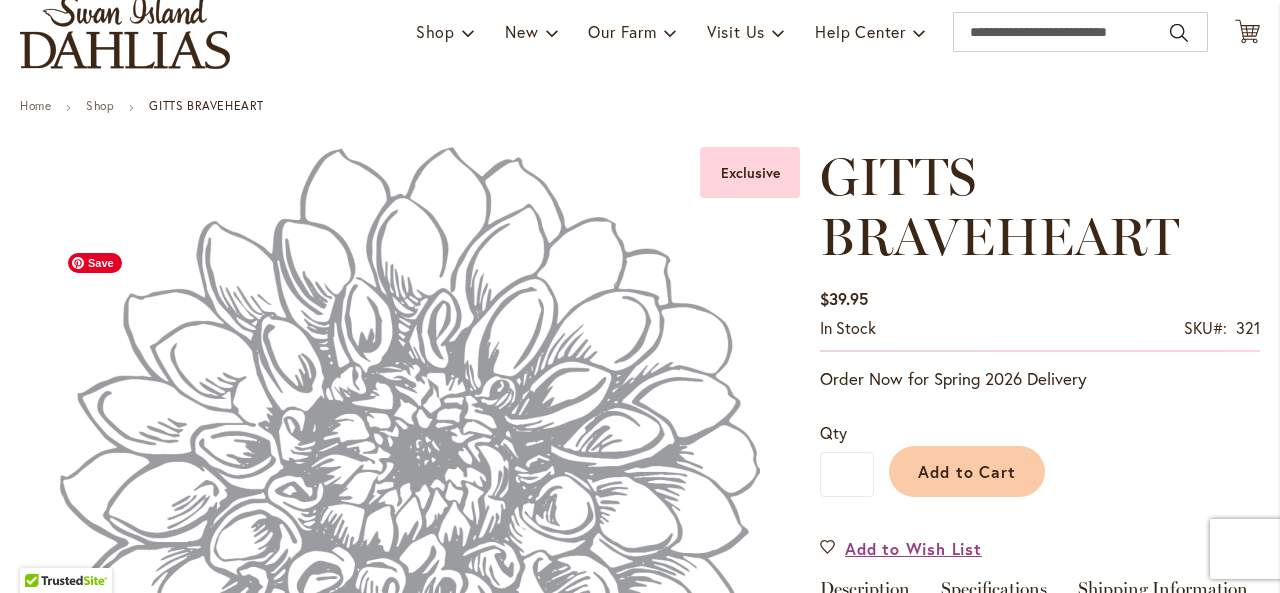 type on "*****" 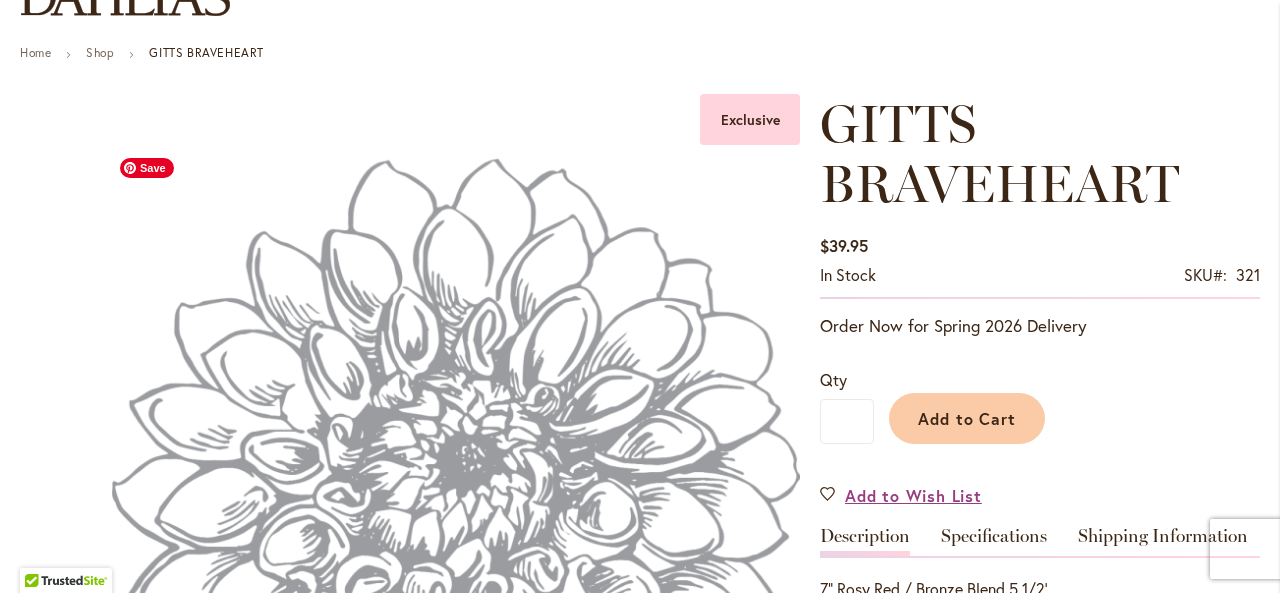 scroll, scrollTop: 193, scrollLeft: 0, axis: vertical 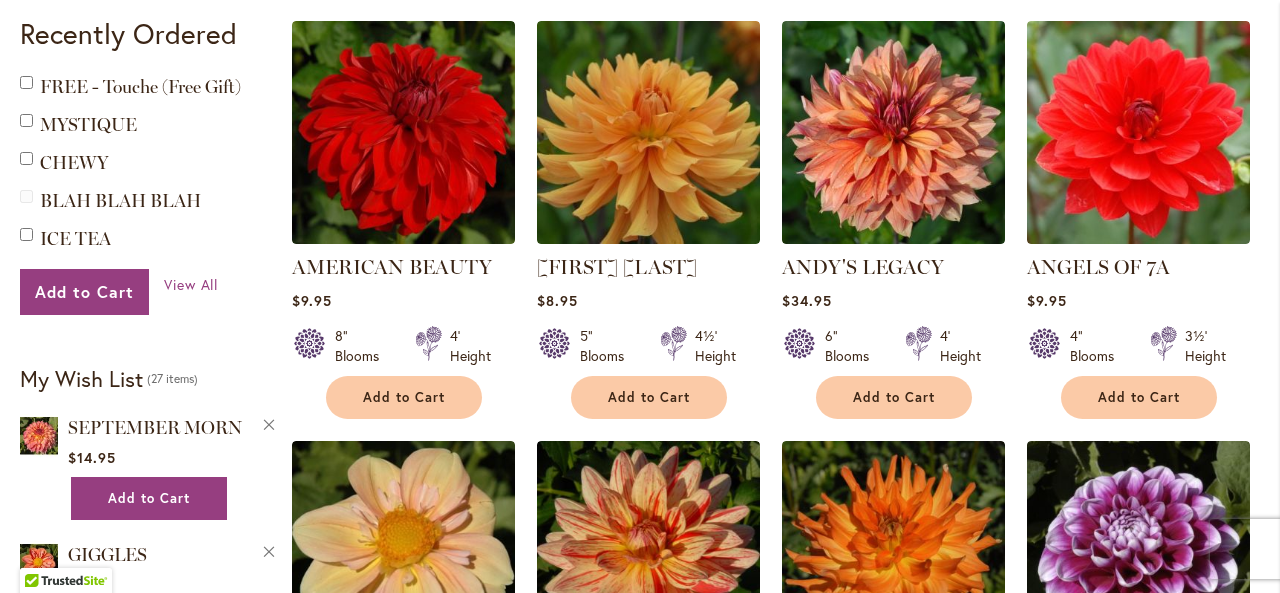 click on "My Wish List" at bounding box center [81, 378] 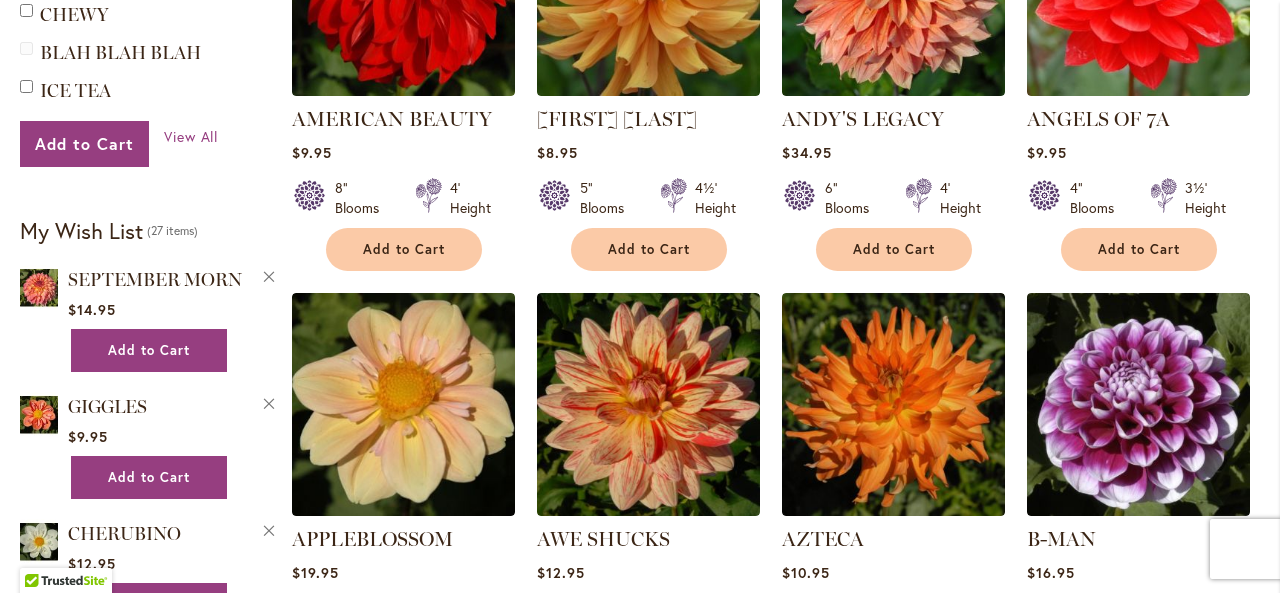 scroll, scrollTop: 1500, scrollLeft: 0, axis: vertical 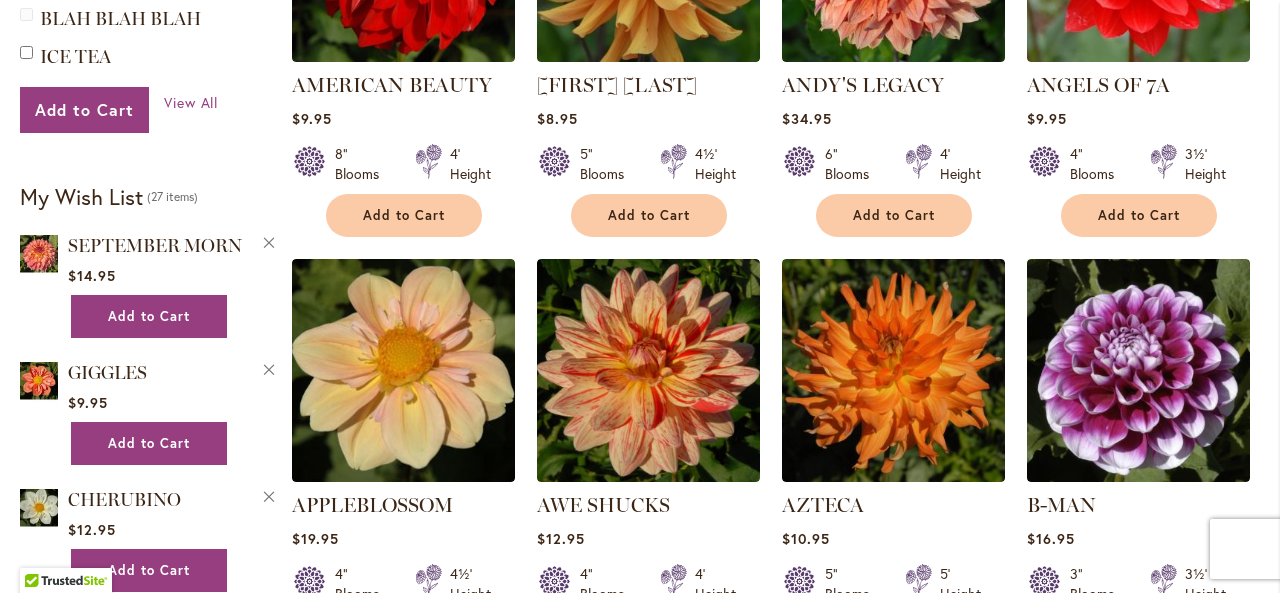 click on "My Wish List" at bounding box center [81, 196] 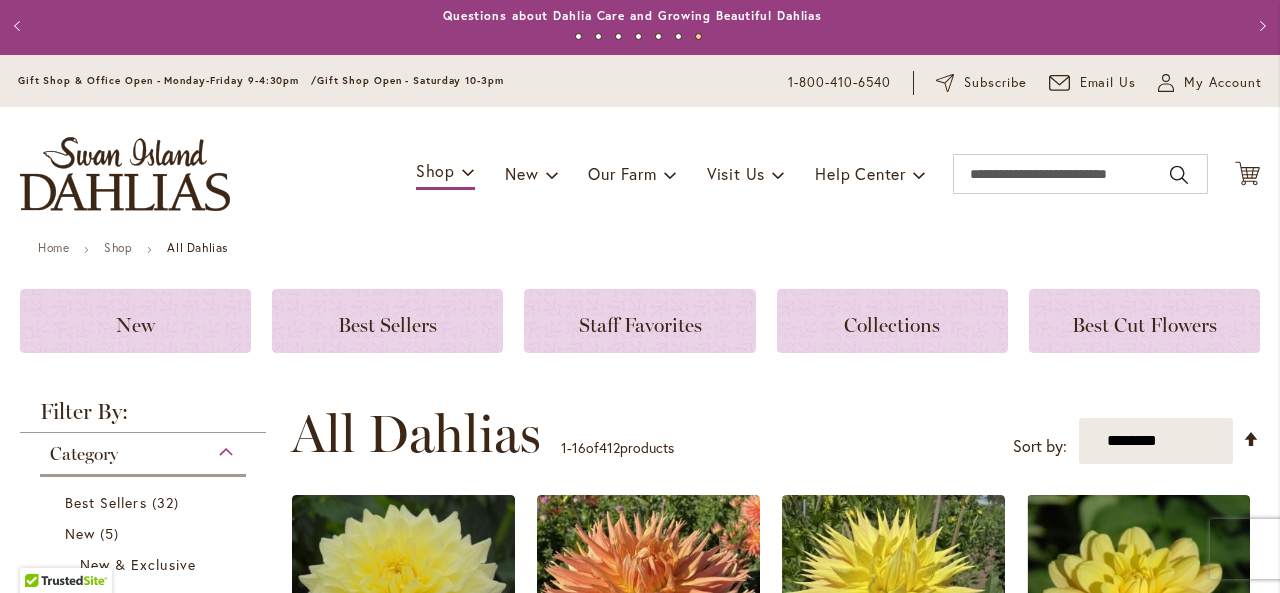 scroll, scrollTop: 0, scrollLeft: 0, axis: both 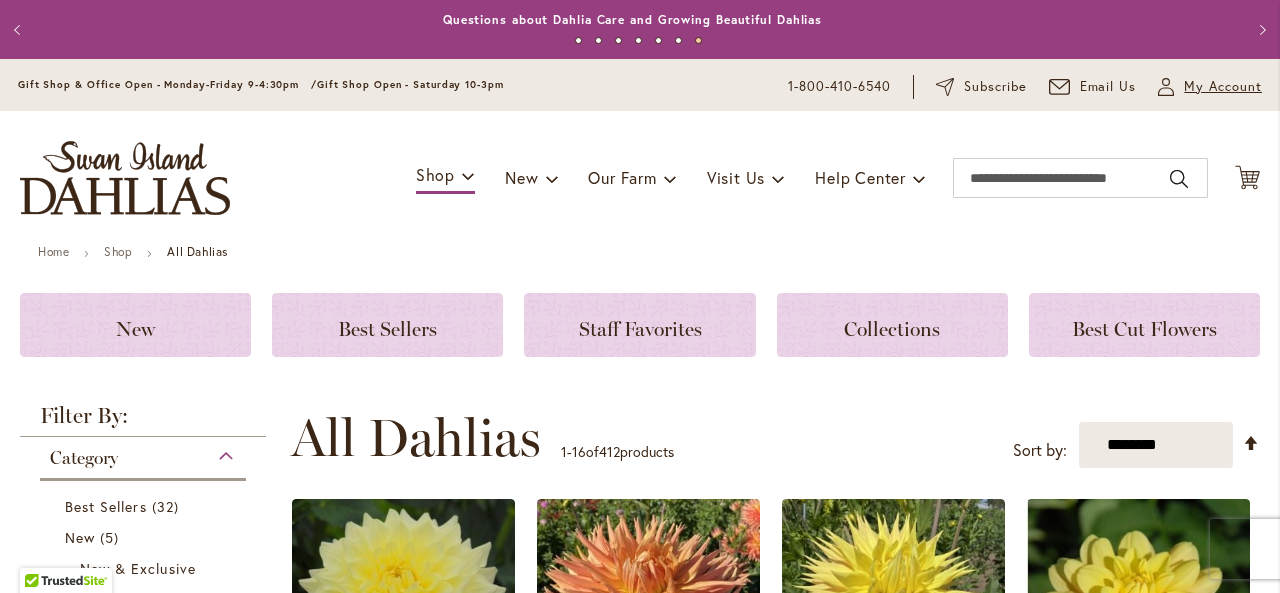 click on "My Account" at bounding box center (1223, 87) 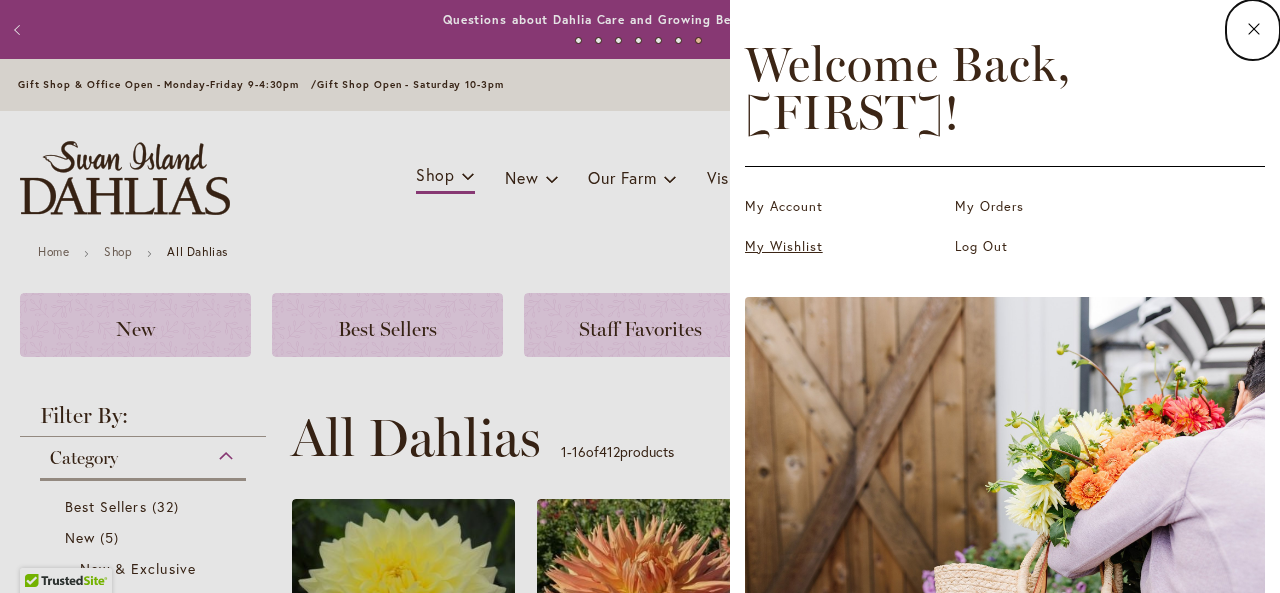 click on "My Wishlist" at bounding box center (845, 247) 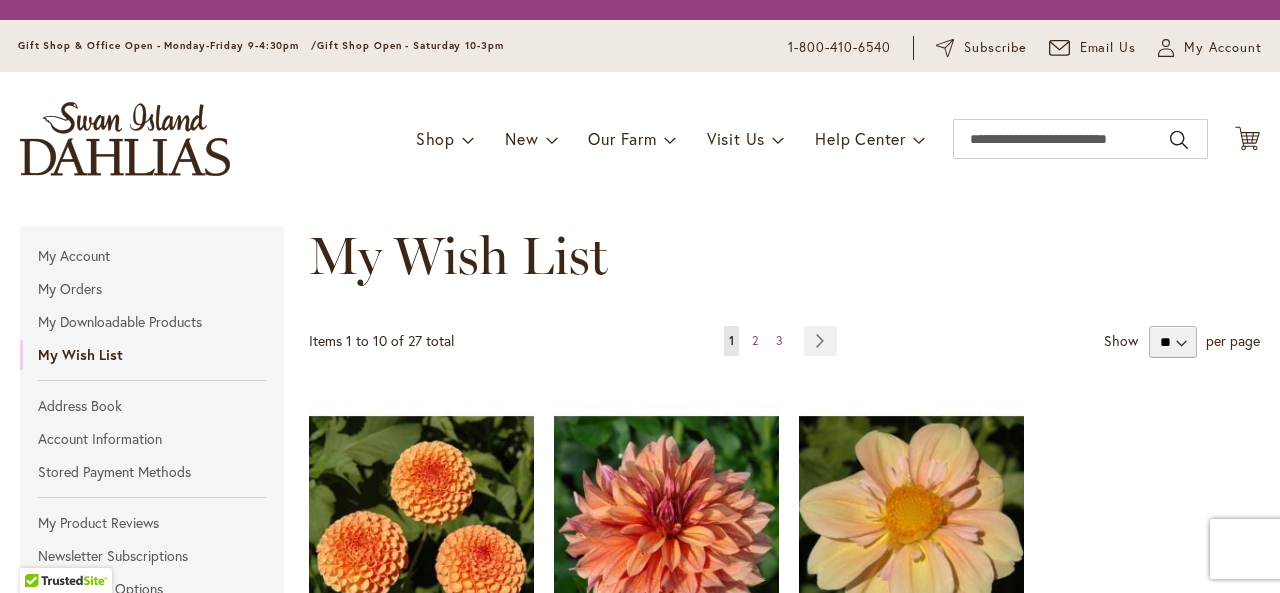 scroll, scrollTop: 0, scrollLeft: 0, axis: both 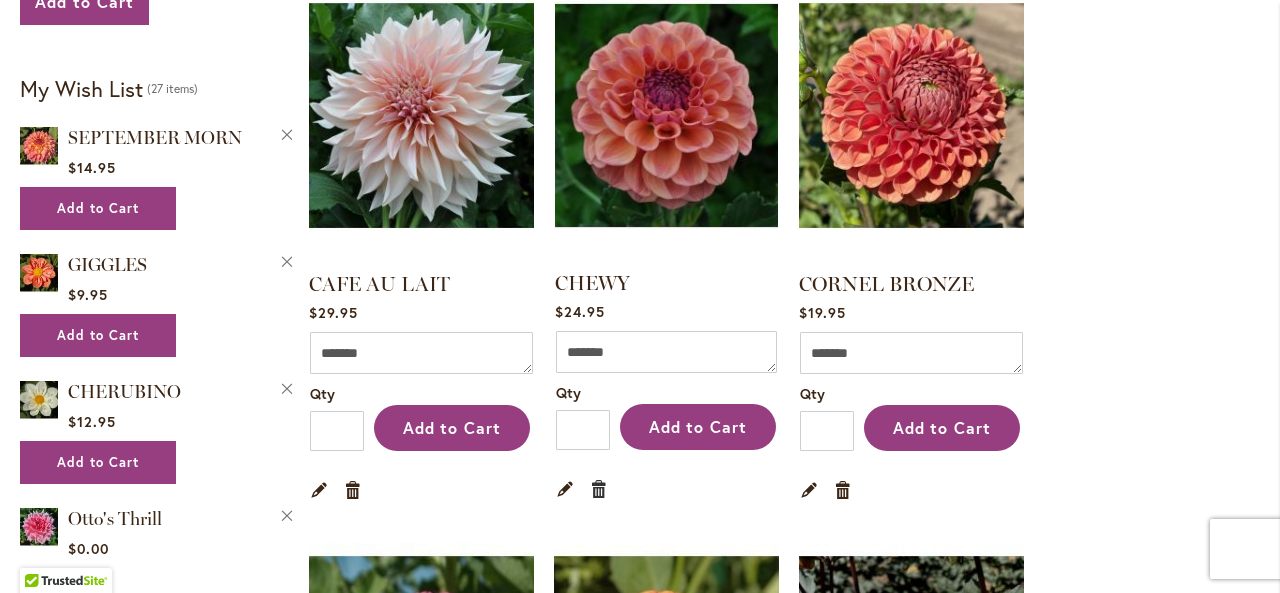 click on "Remove item" at bounding box center [599, 488] 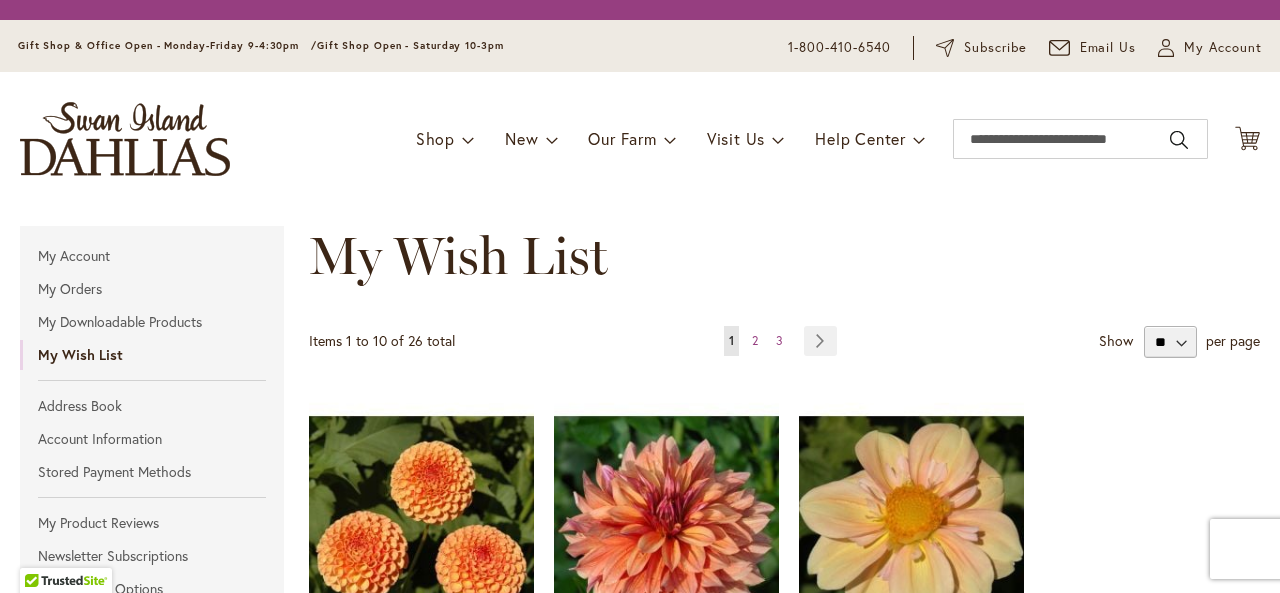scroll, scrollTop: 0, scrollLeft: 0, axis: both 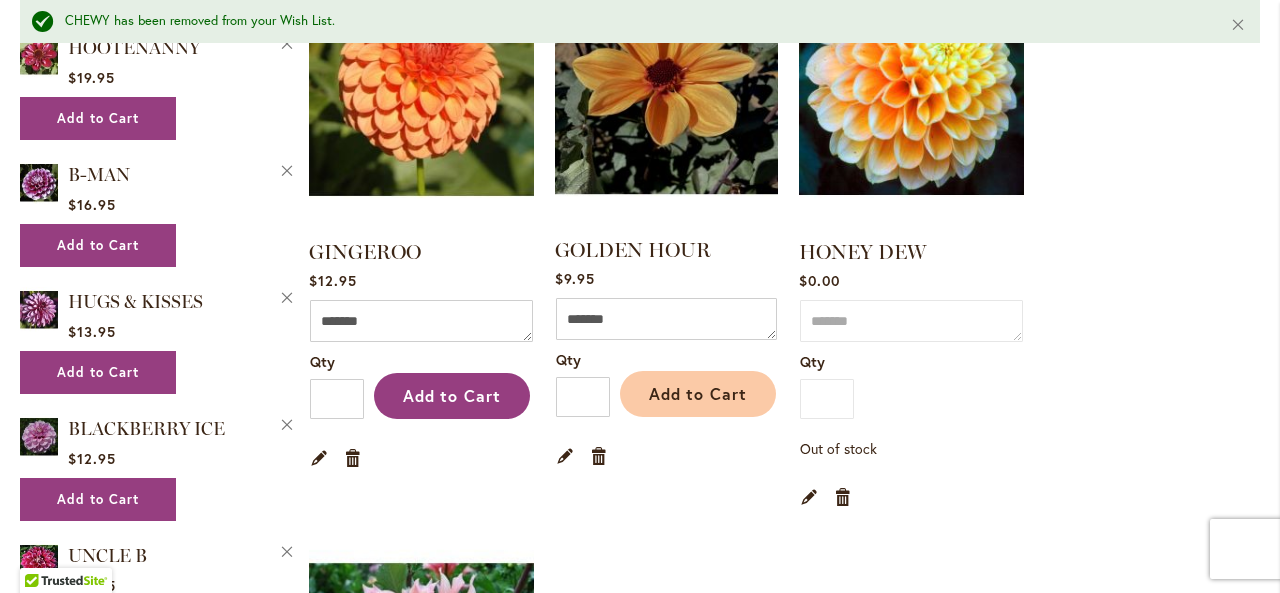 click on "Add to Cart" at bounding box center (698, 394) 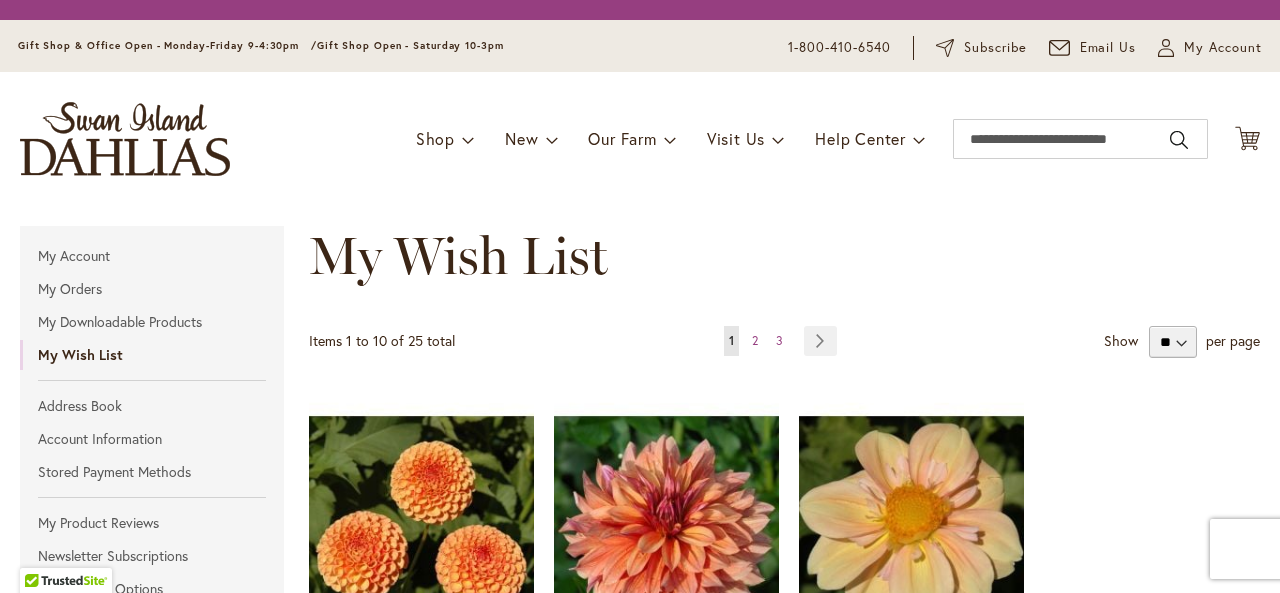 scroll, scrollTop: 0, scrollLeft: 0, axis: both 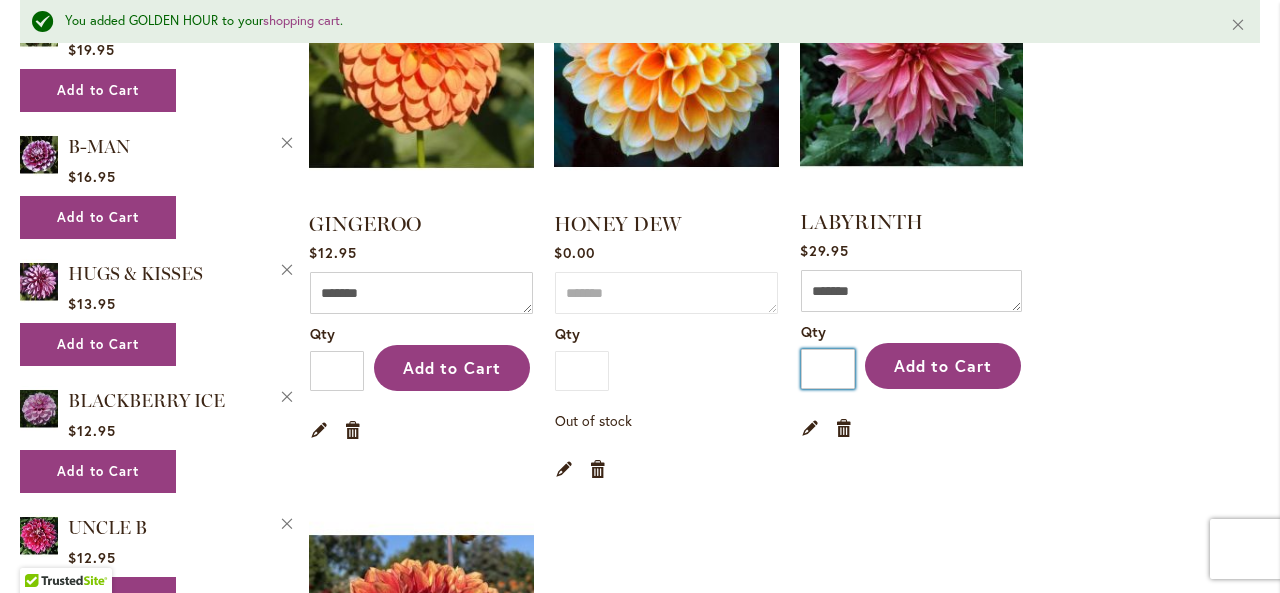 click on "*" at bounding box center (828, 369) 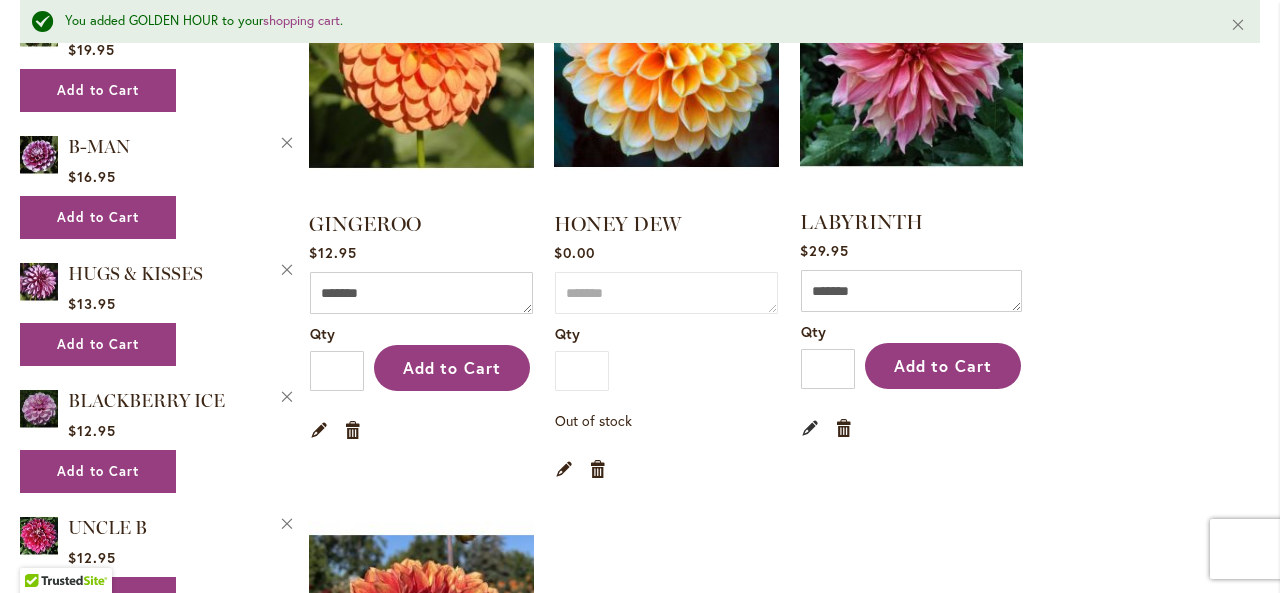 click on "Edit" at bounding box center [810, 427] 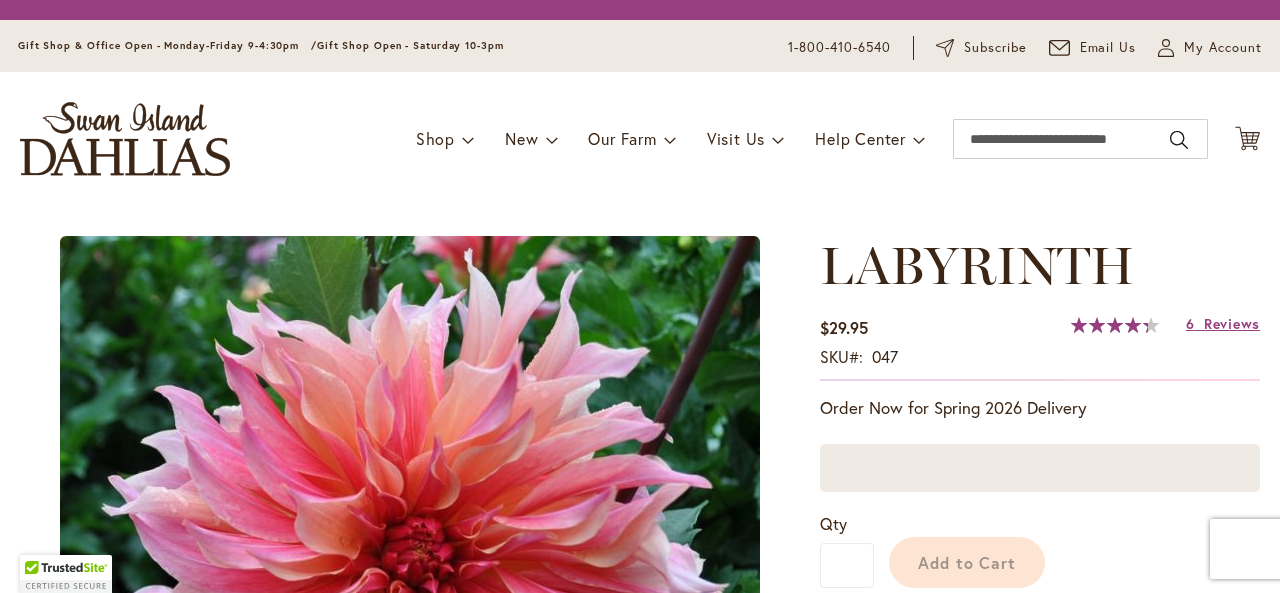scroll, scrollTop: 0, scrollLeft: 0, axis: both 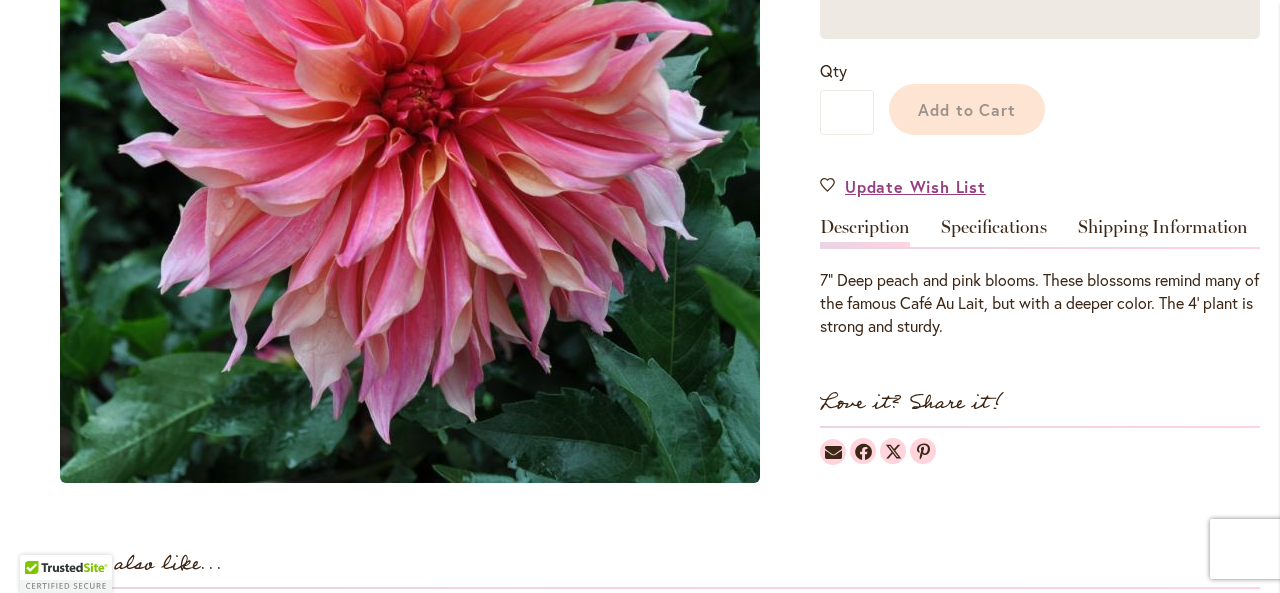 type on "*****" 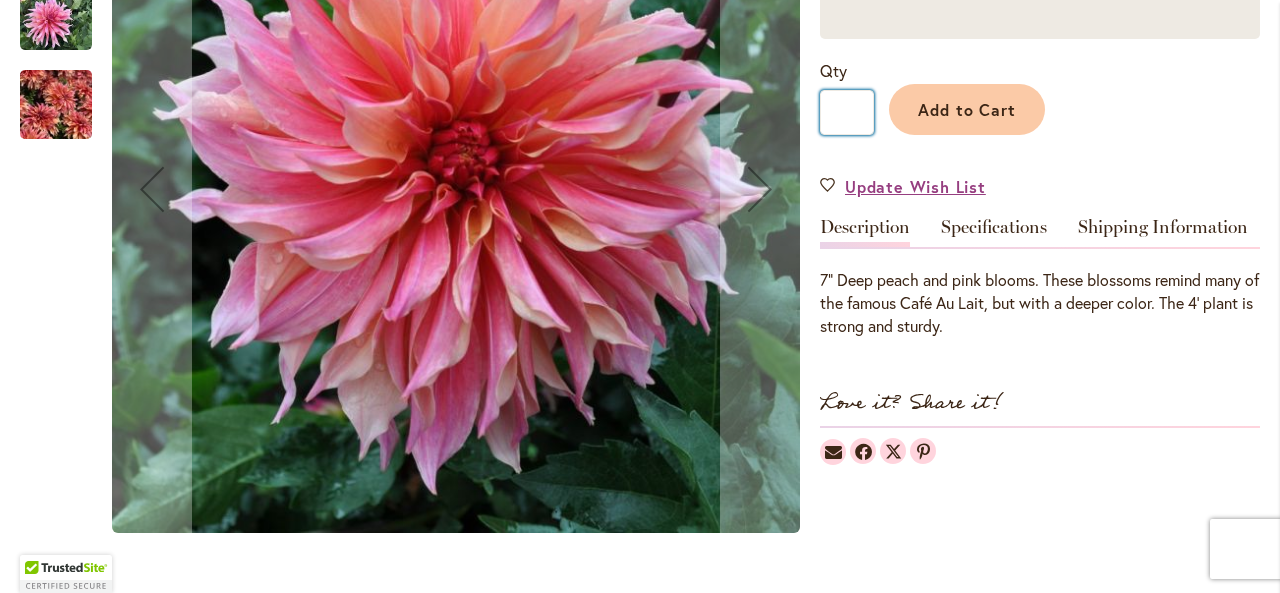 click on "*" at bounding box center [847, 112] 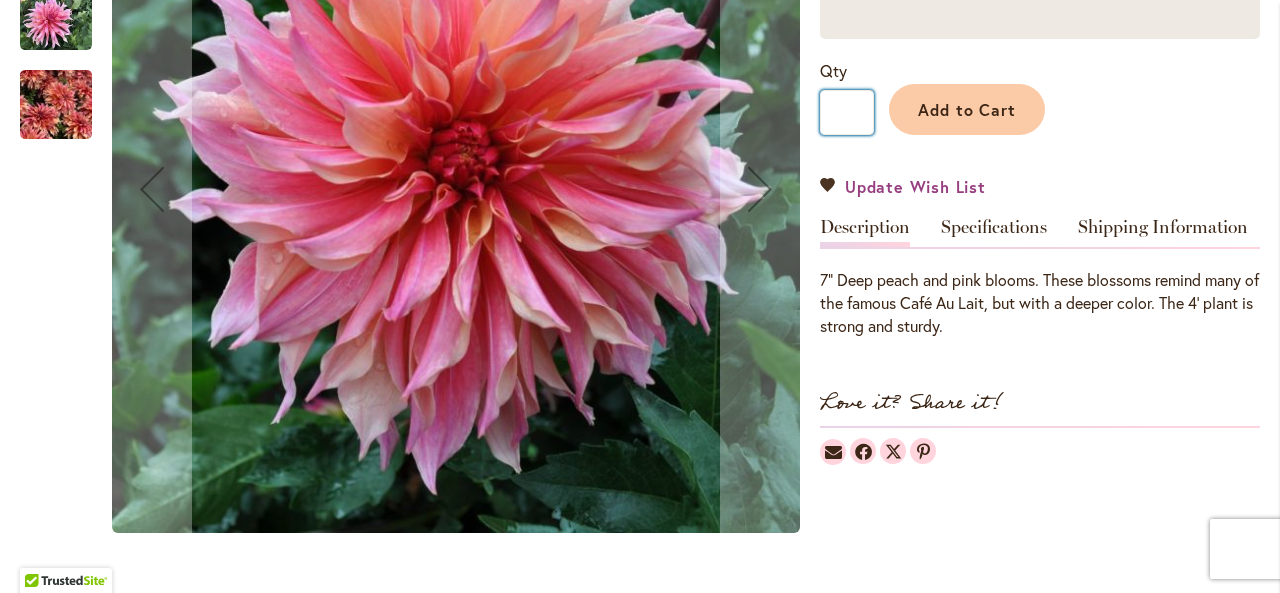 type on "*" 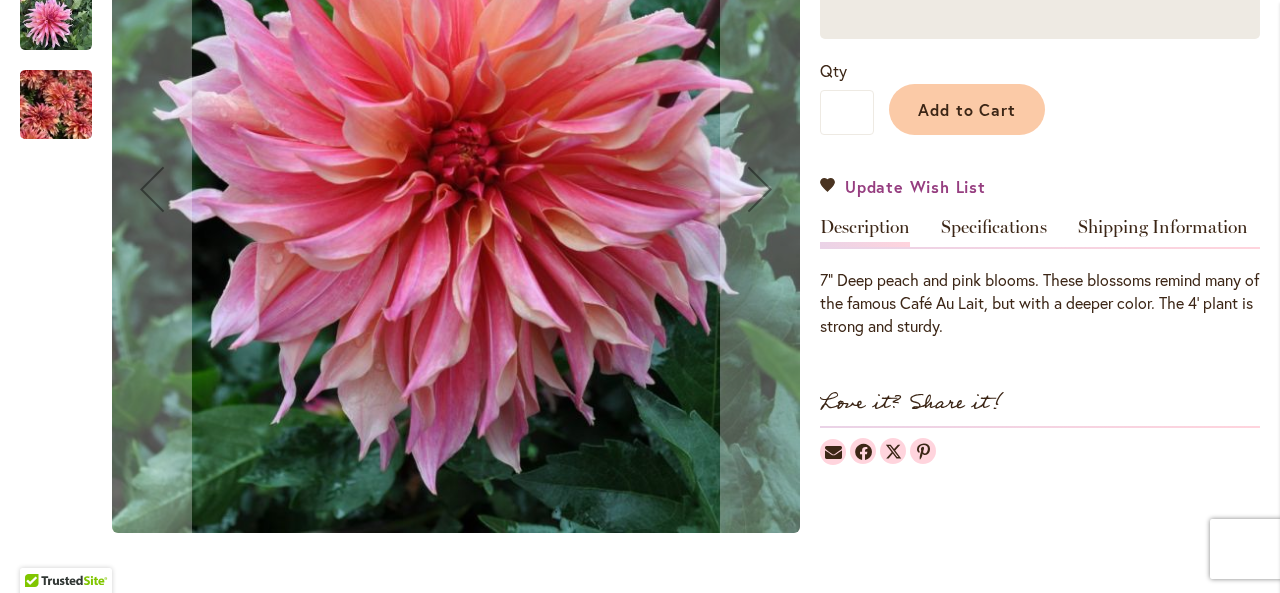 click on "Update Wish List" at bounding box center [915, 186] 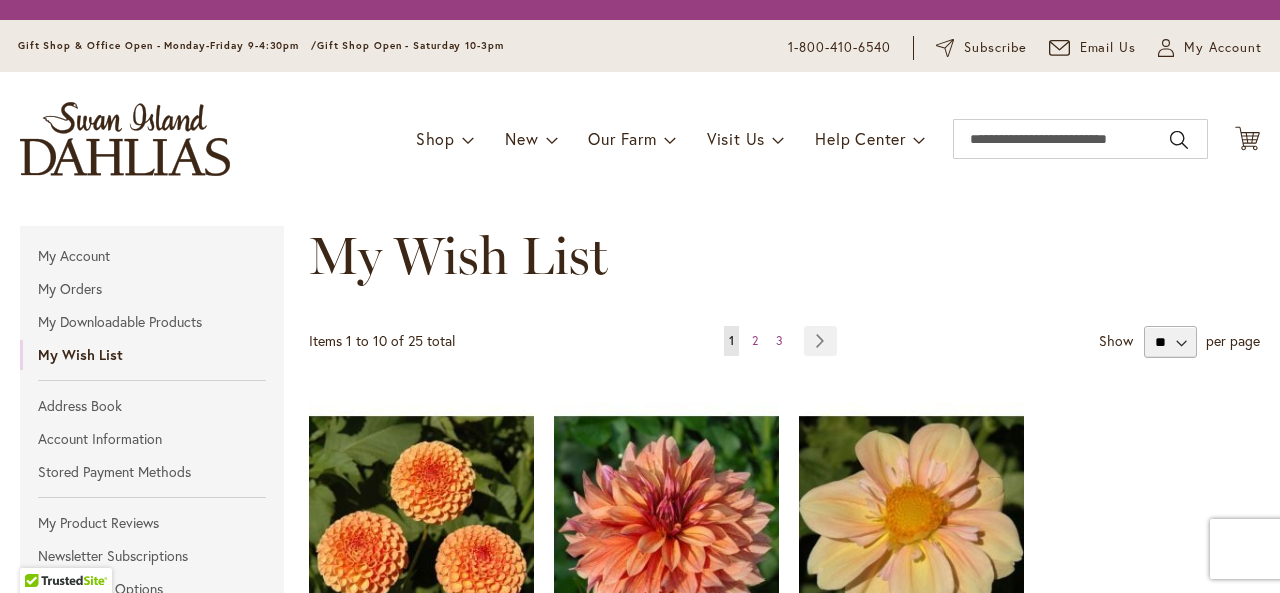 scroll, scrollTop: 0, scrollLeft: 0, axis: both 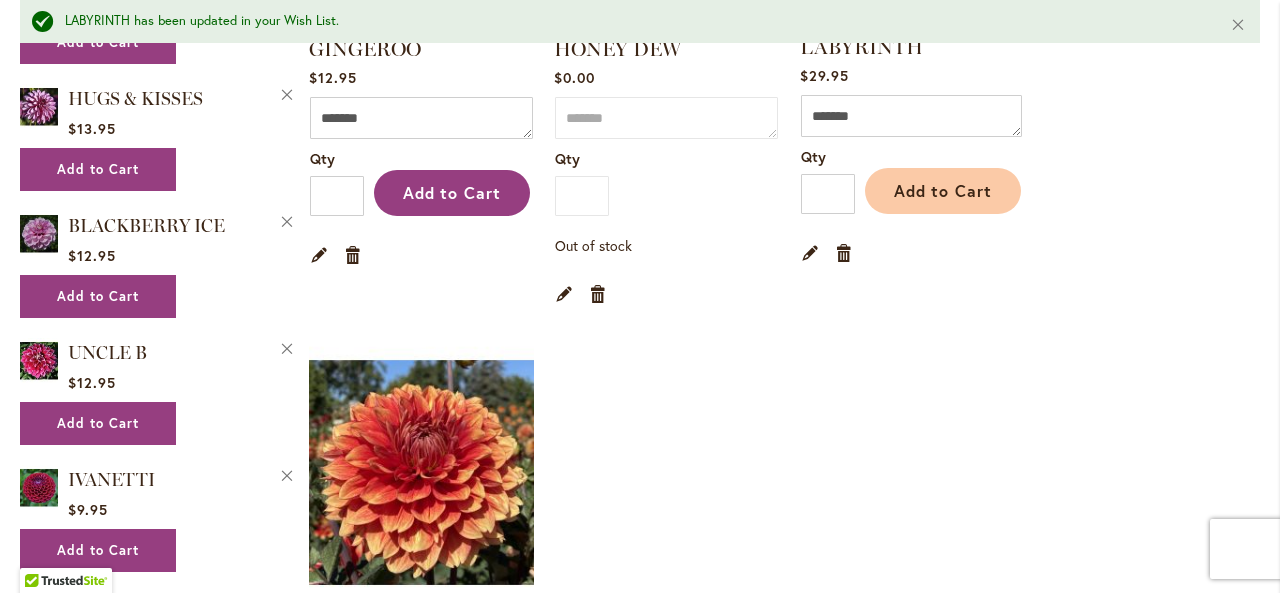 click on "Add to Cart" at bounding box center (943, 190) 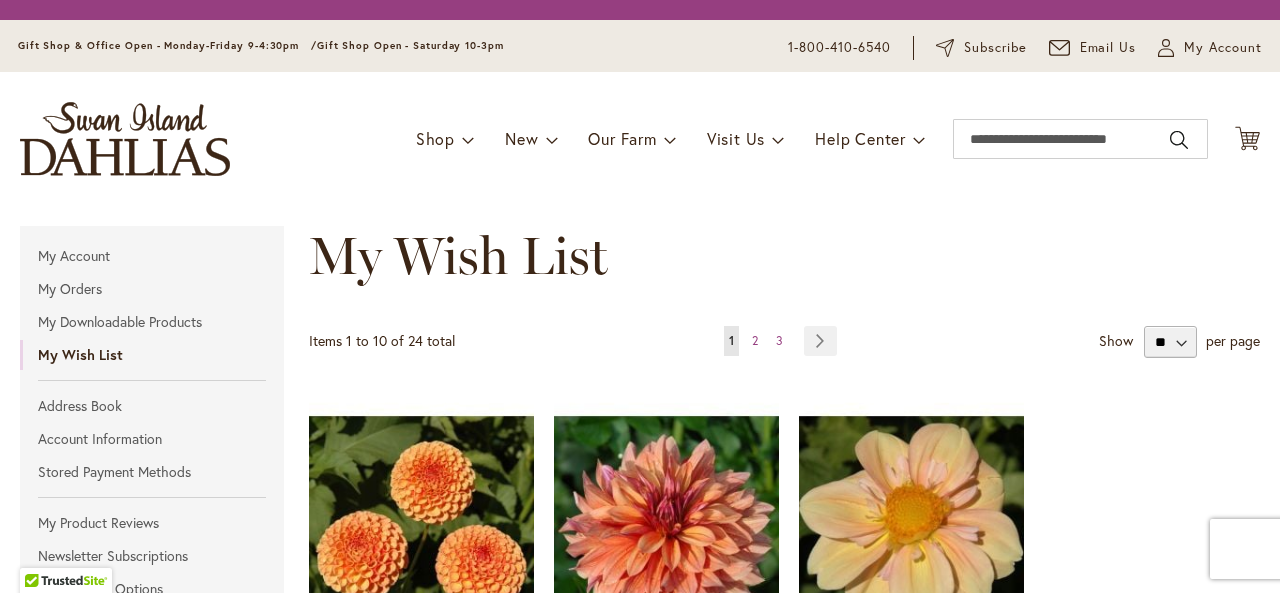 scroll, scrollTop: 0, scrollLeft: 0, axis: both 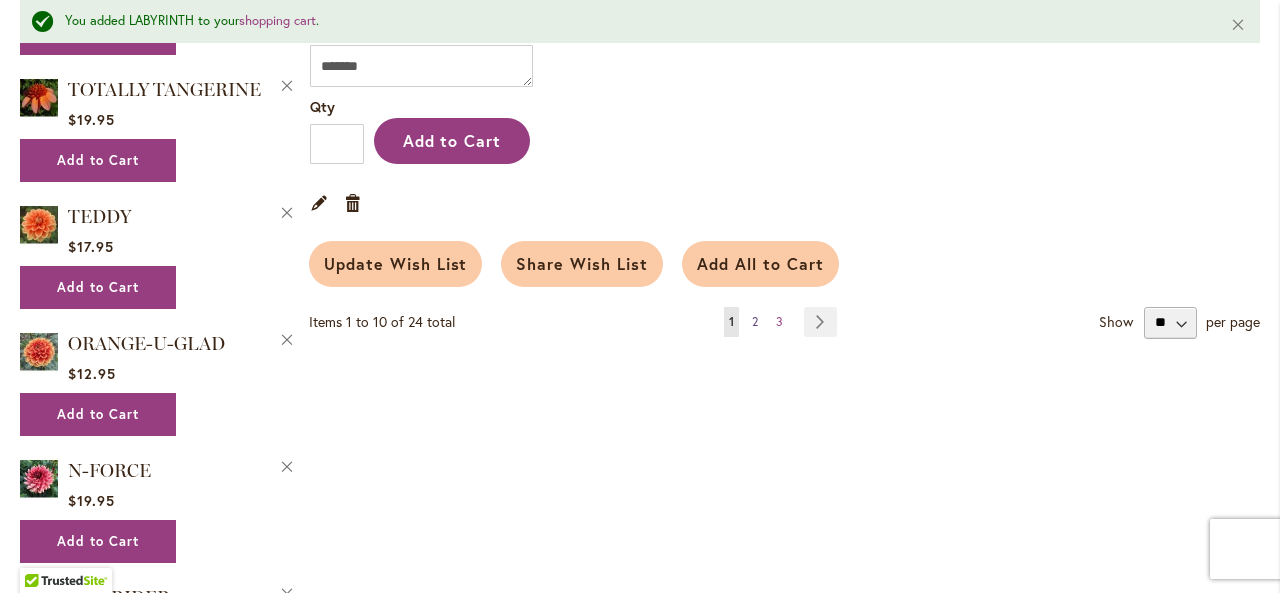 click on "2" at bounding box center [755, 321] 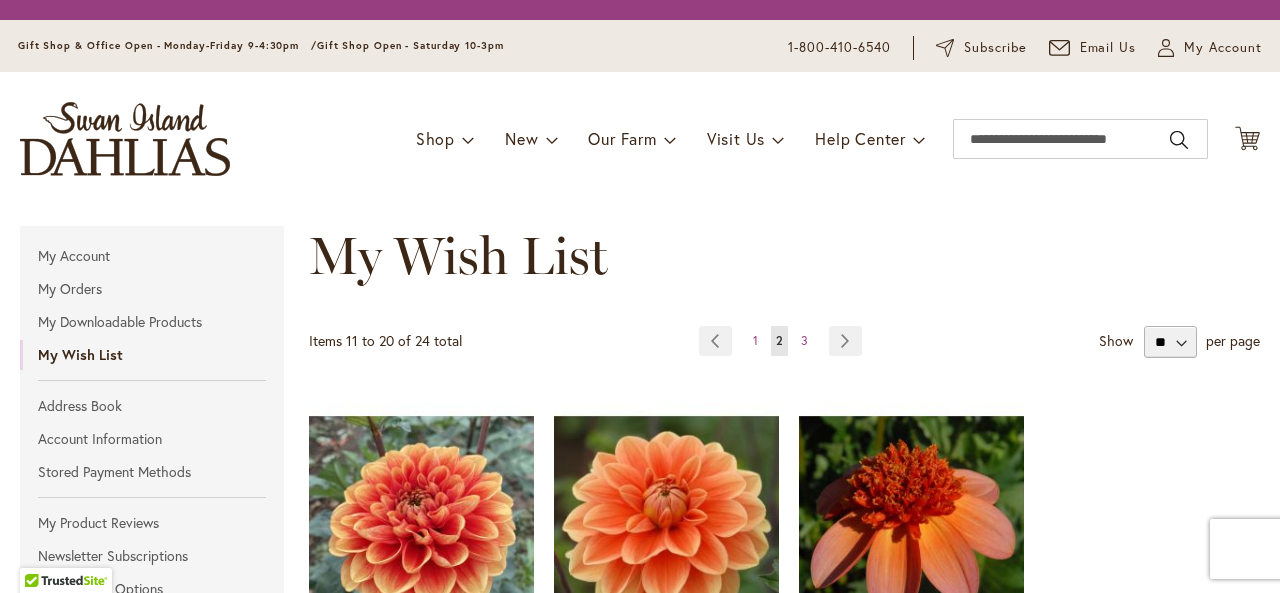 scroll, scrollTop: 0, scrollLeft: 0, axis: both 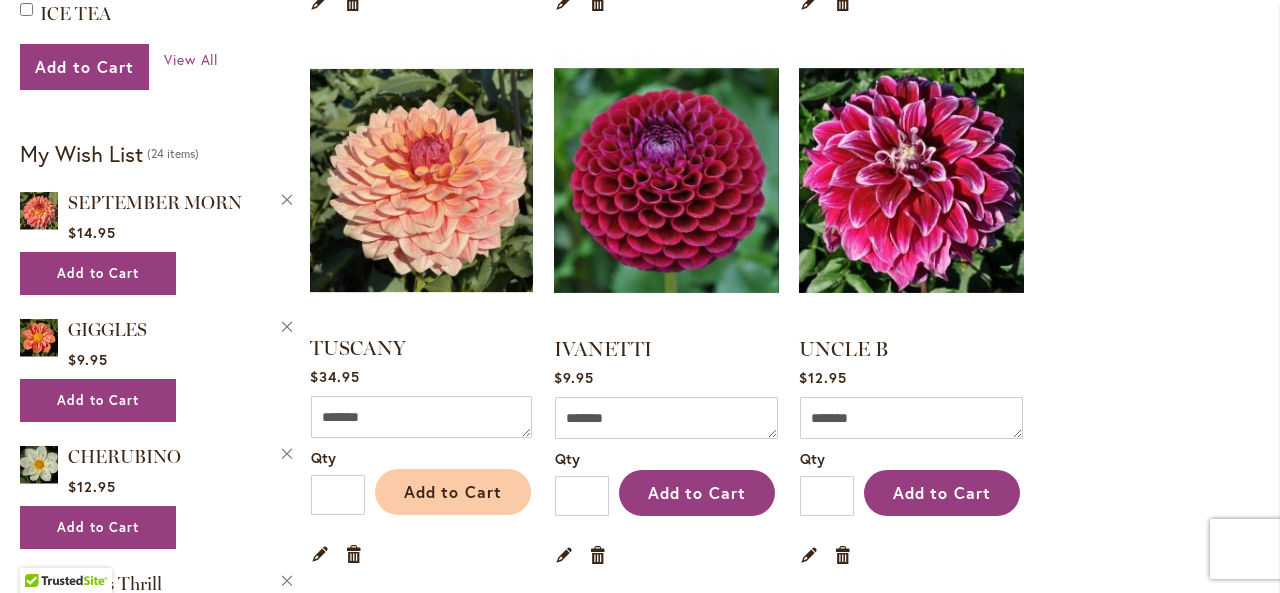 click on "Add to Cart" at bounding box center (453, 491) 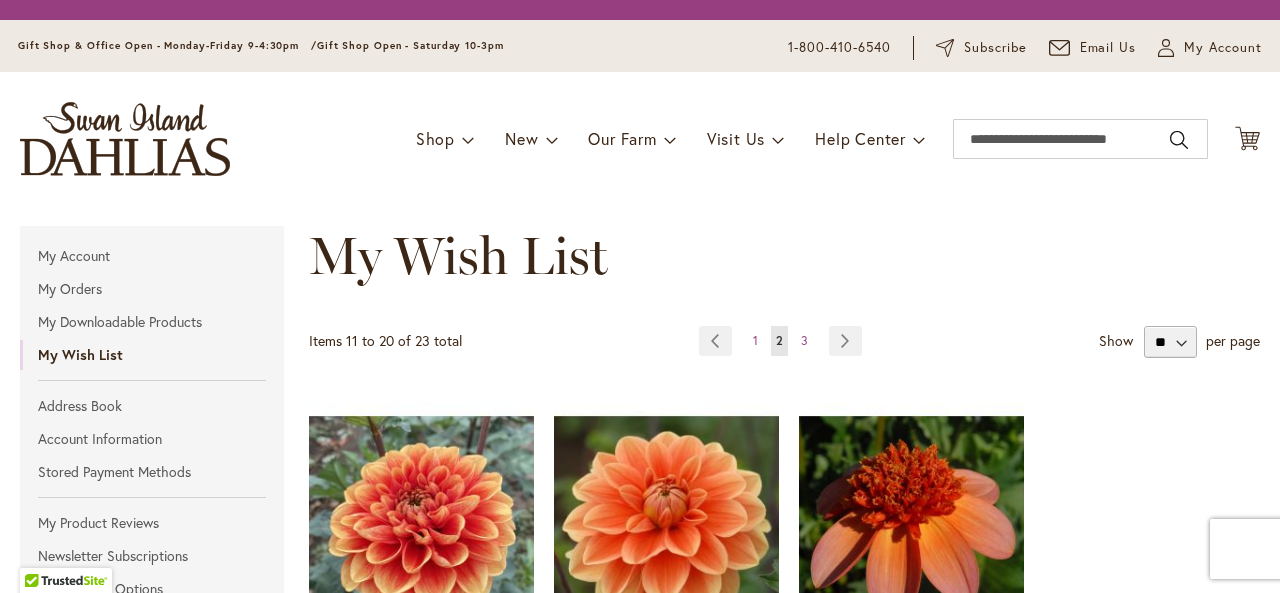 scroll, scrollTop: 0, scrollLeft: 0, axis: both 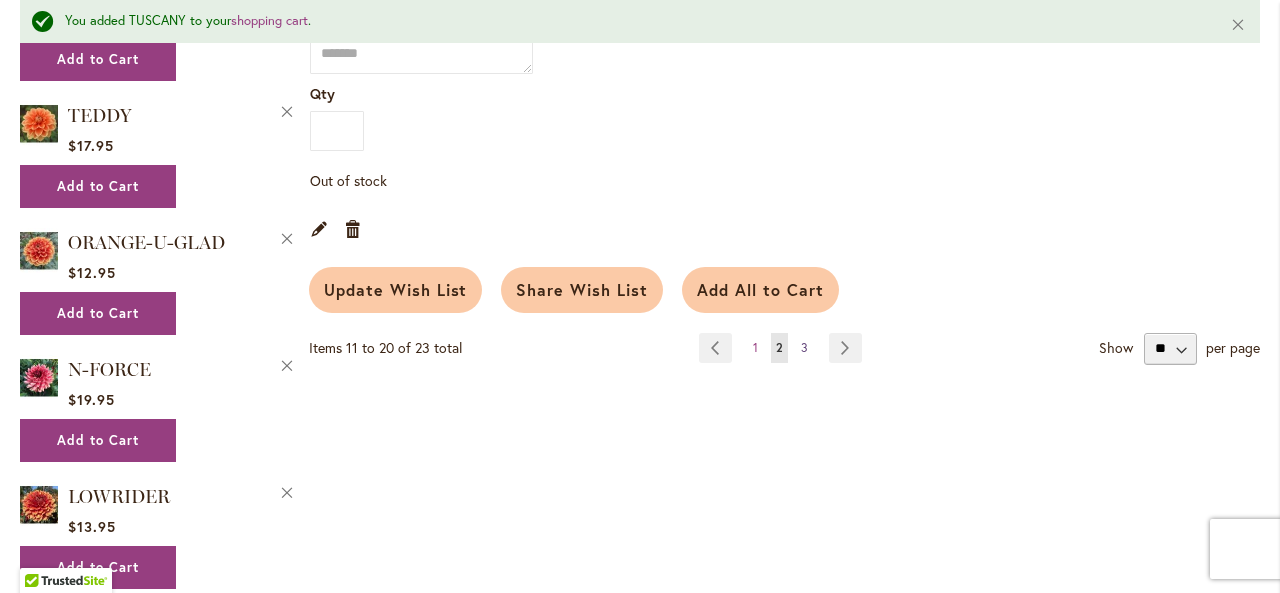 click on "3" at bounding box center [804, 347] 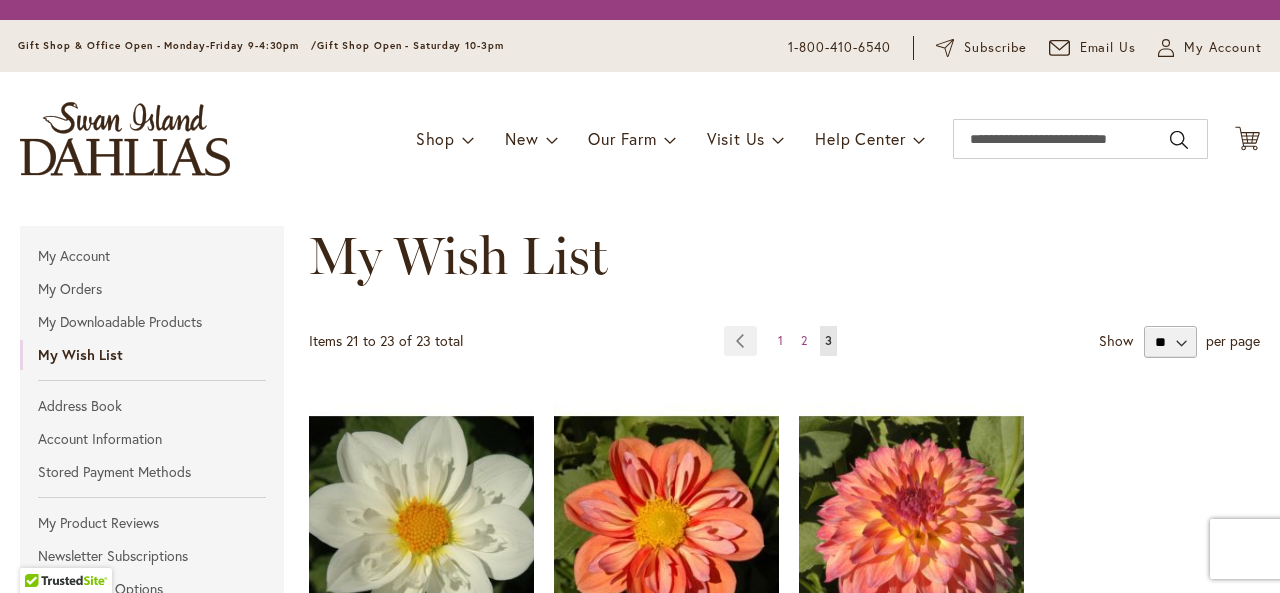 scroll, scrollTop: 0, scrollLeft: 0, axis: both 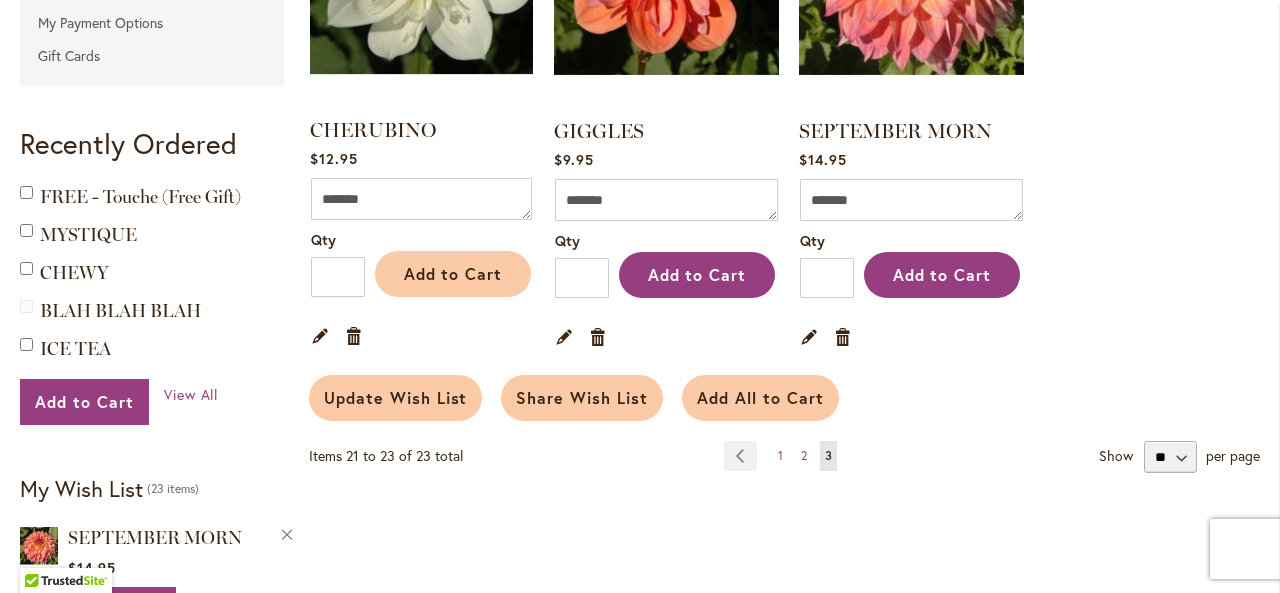 click on "Add to Cart" at bounding box center [453, 273] 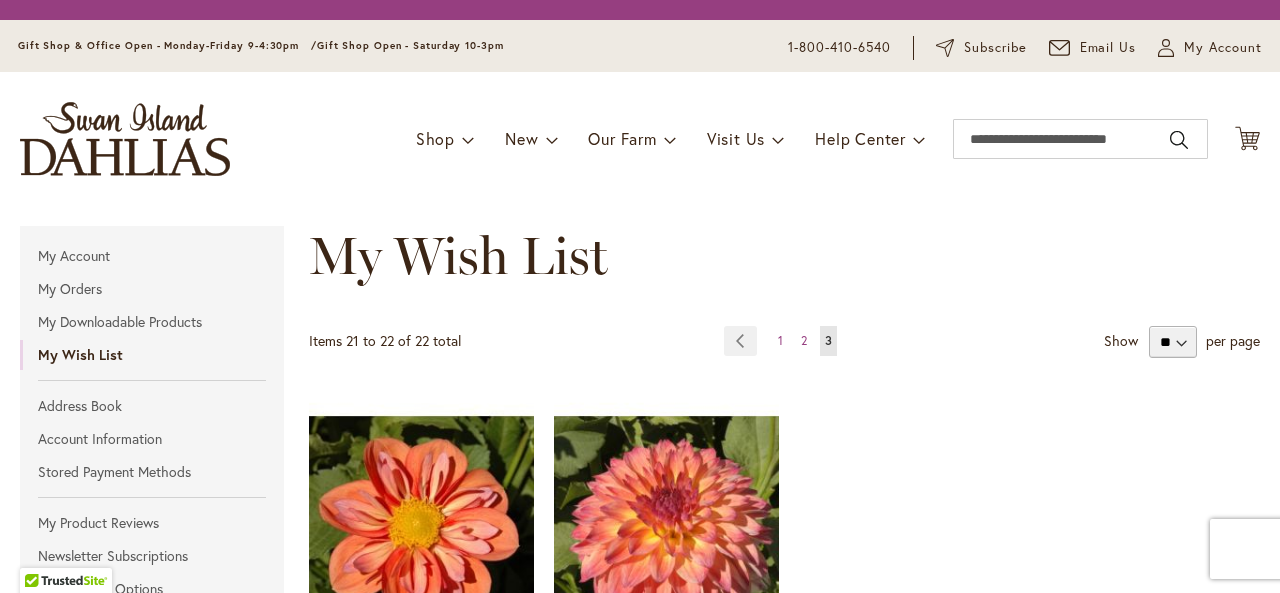 scroll, scrollTop: 0, scrollLeft: 0, axis: both 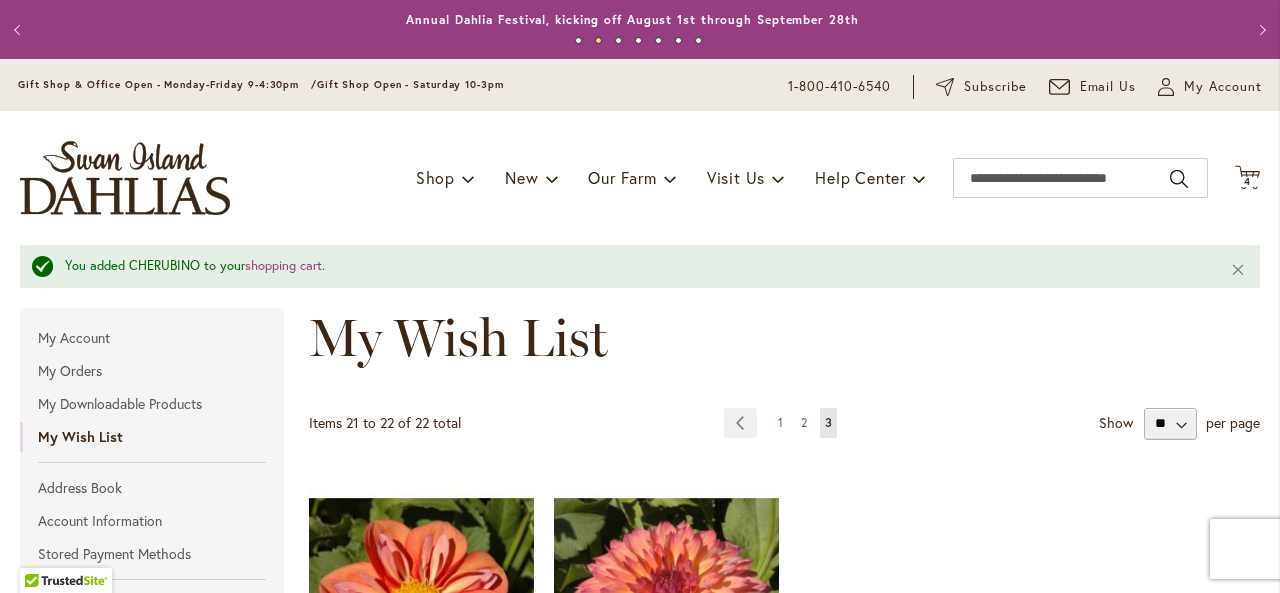 click at bounding box center (125, 178) 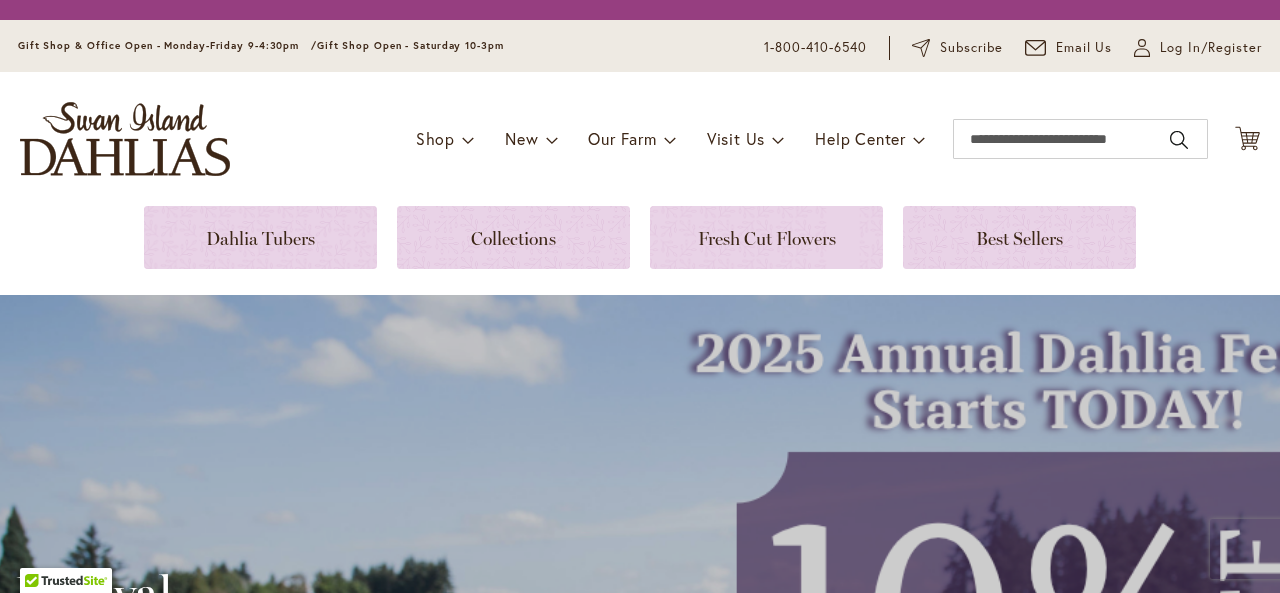 scroll, scrollTop: 0, scrollLeft: 0, axis: both 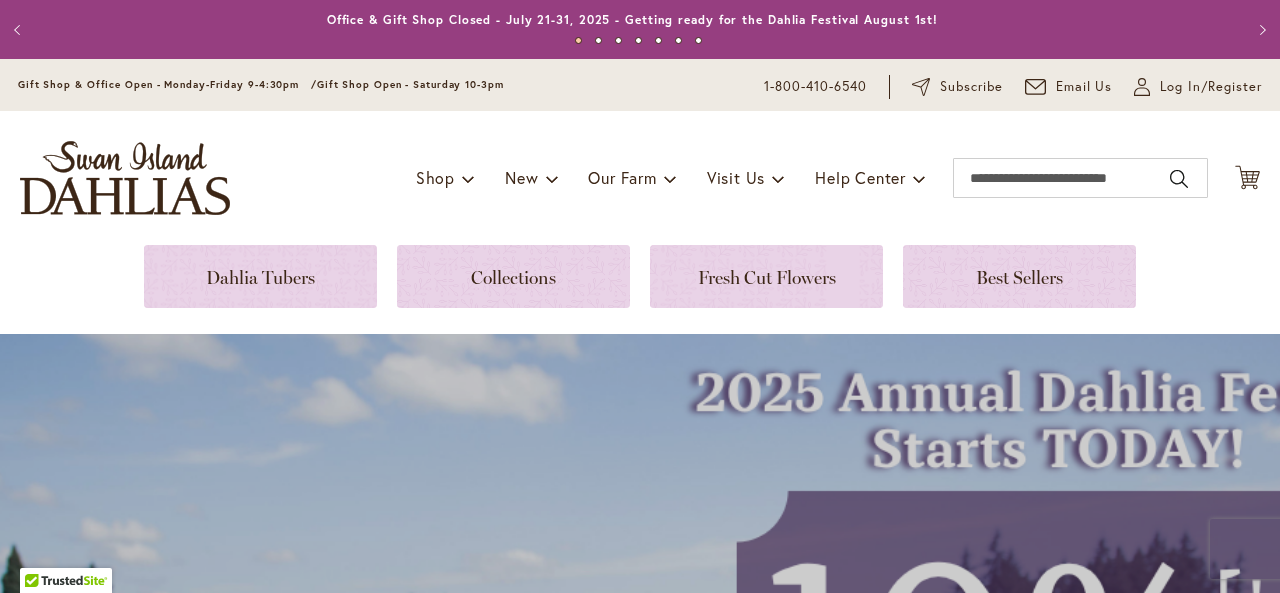 click on "Toggle Nav
Shop
Dahlia Tubers
Collections
Fresh Cut Dahlias
Gardening Supplies
Gift Cards
Request a Catalog
Gifts, Clothing & Specialty Items" at bounding box center (640, 178) 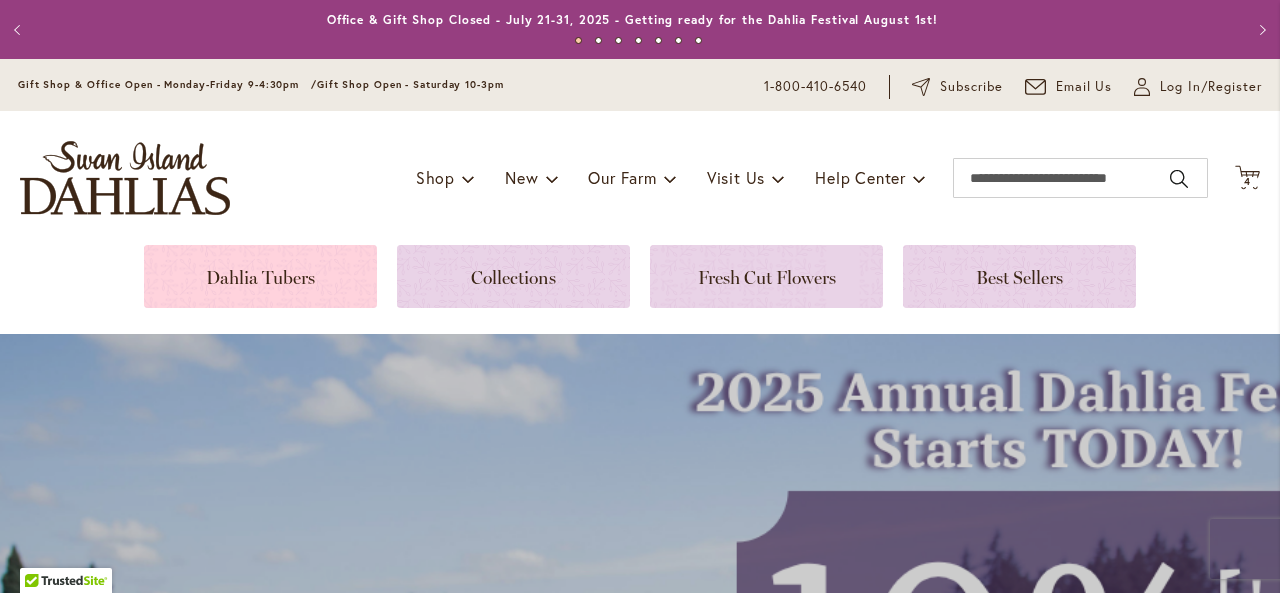 click at bounding box center [260, 276] 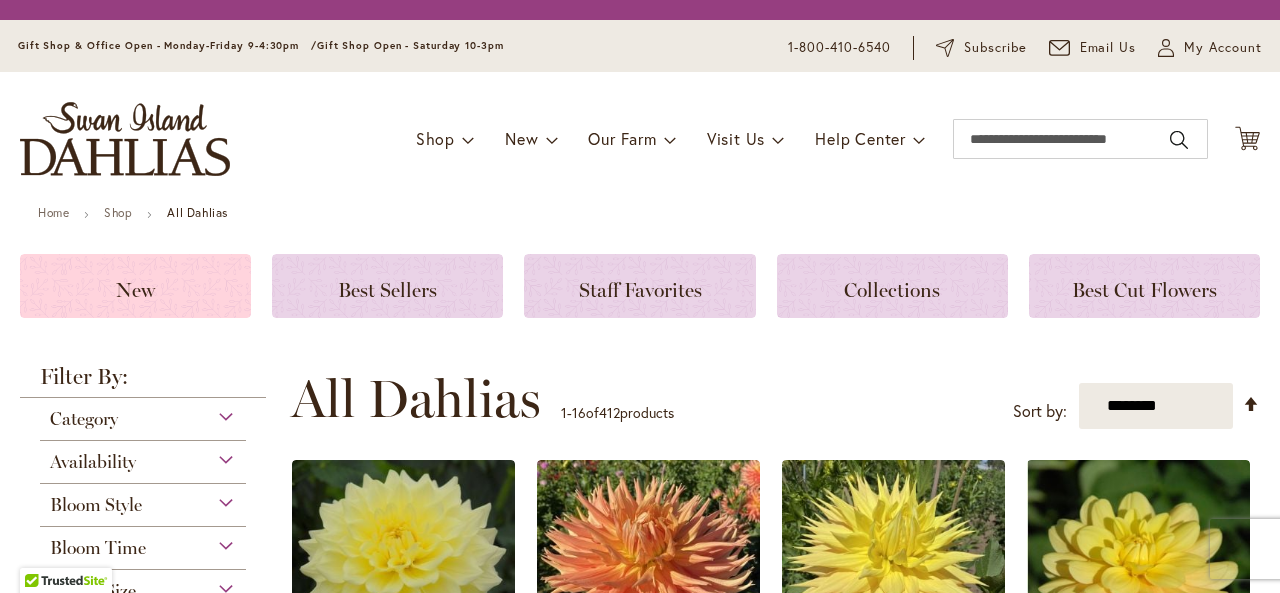 scroll, scrollTop: 0, scrollLeft: 0, axis: both 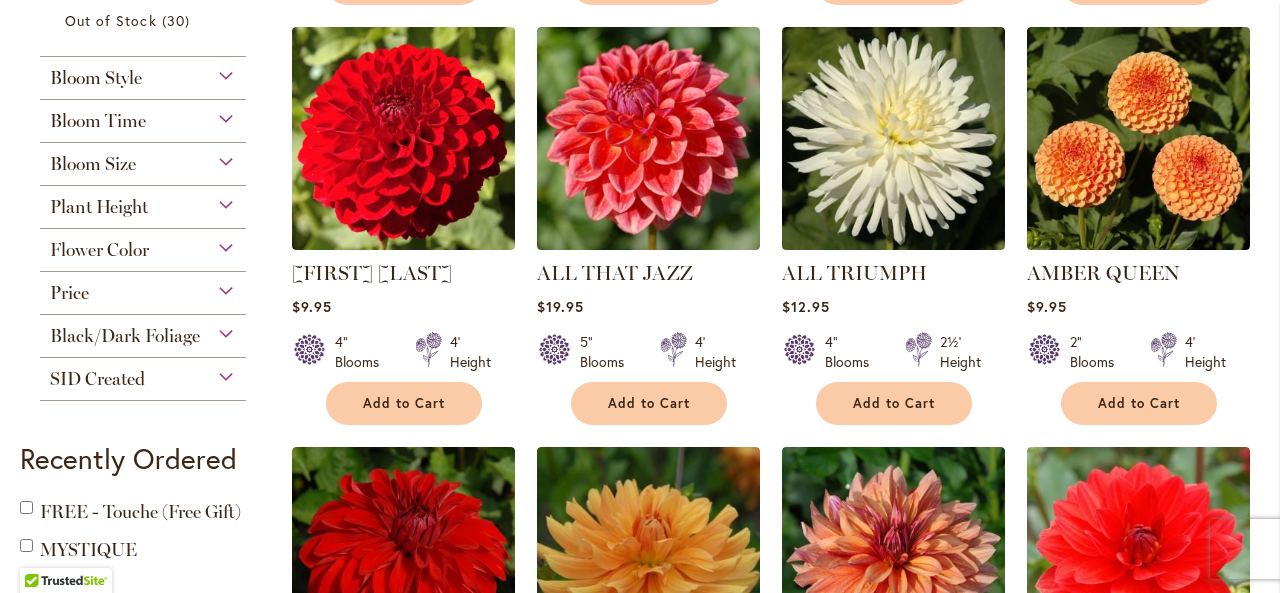 click on "Flower Color" at bounding box center (143, 245) 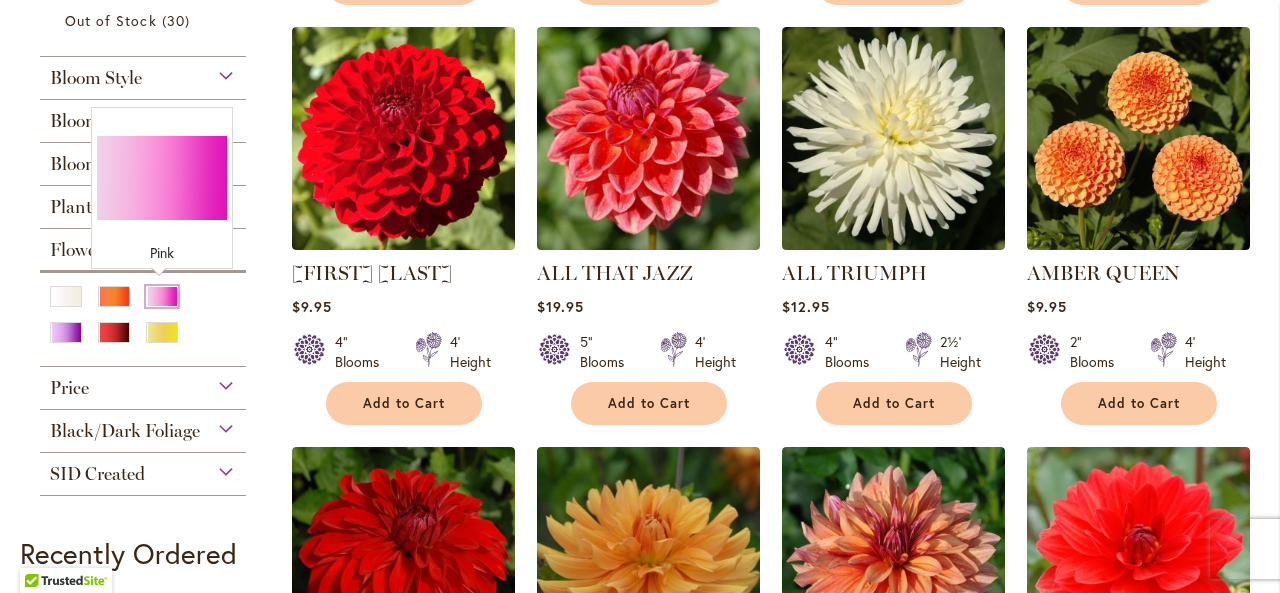 click at bounding box center (162, 296) 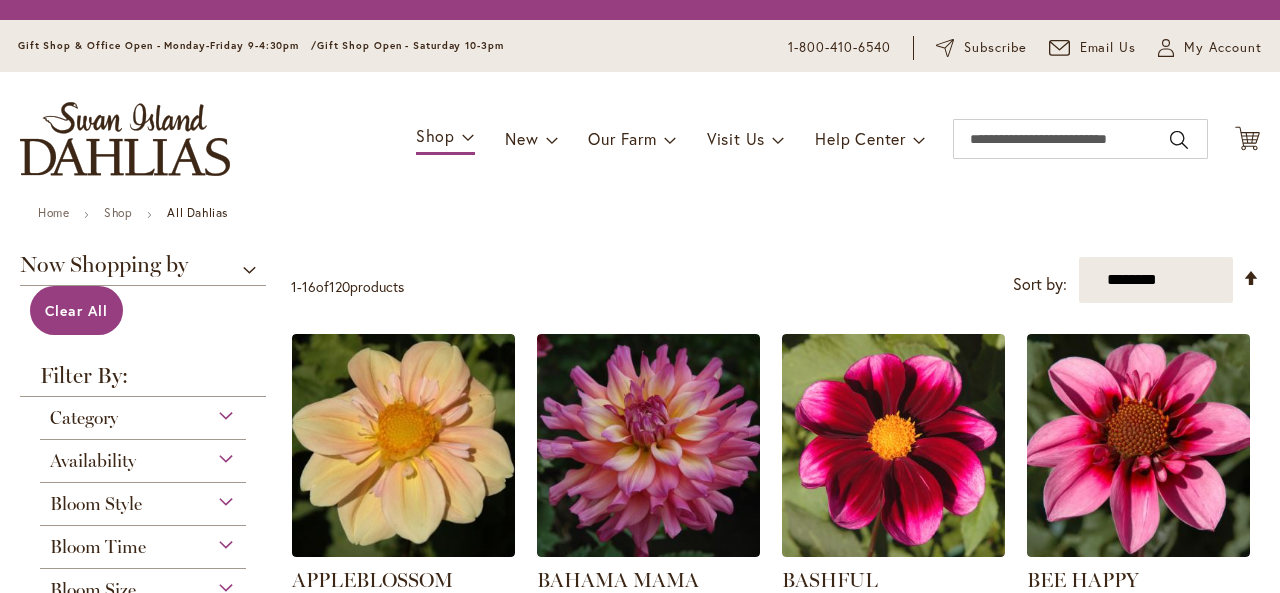 scroll, scrollTop: 0, scrollLeft: 0, axis: both 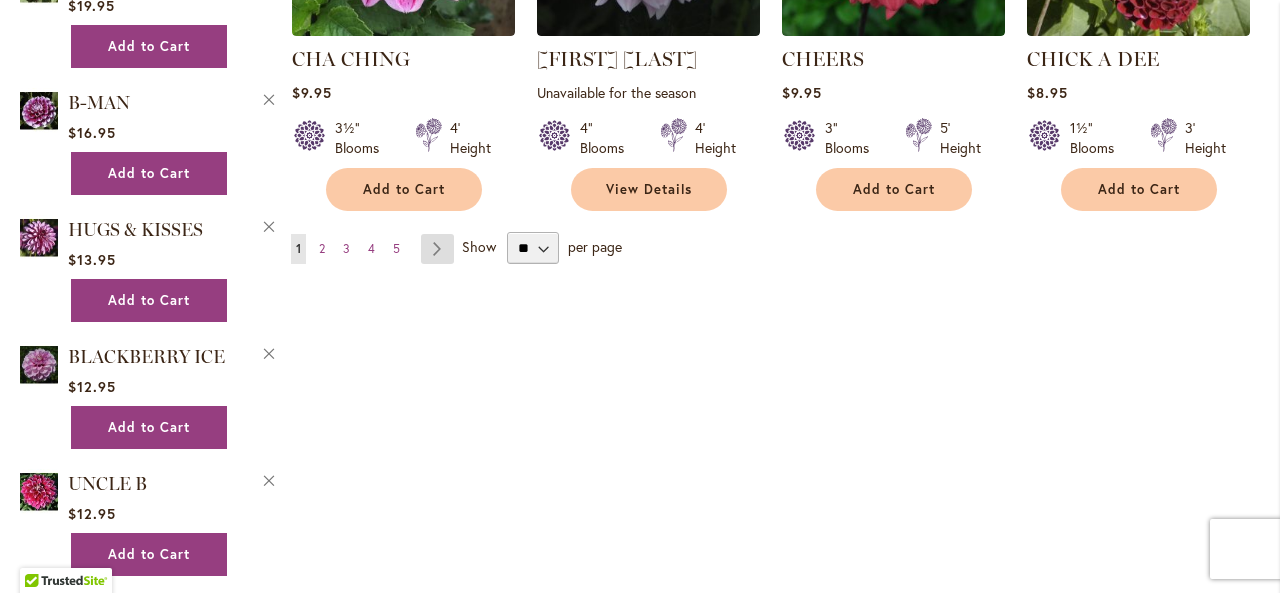 click on "Page
Next" at bounding box center [437, 249] 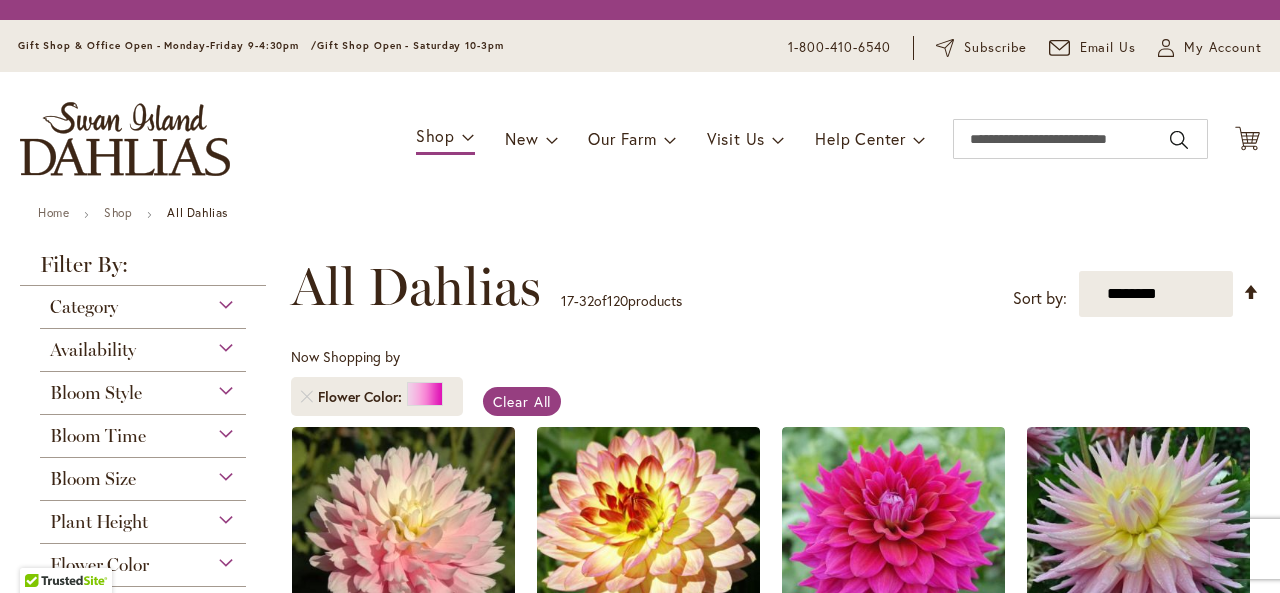 scroll, scrollTop: 0, scrollLeft: 0, axis: both 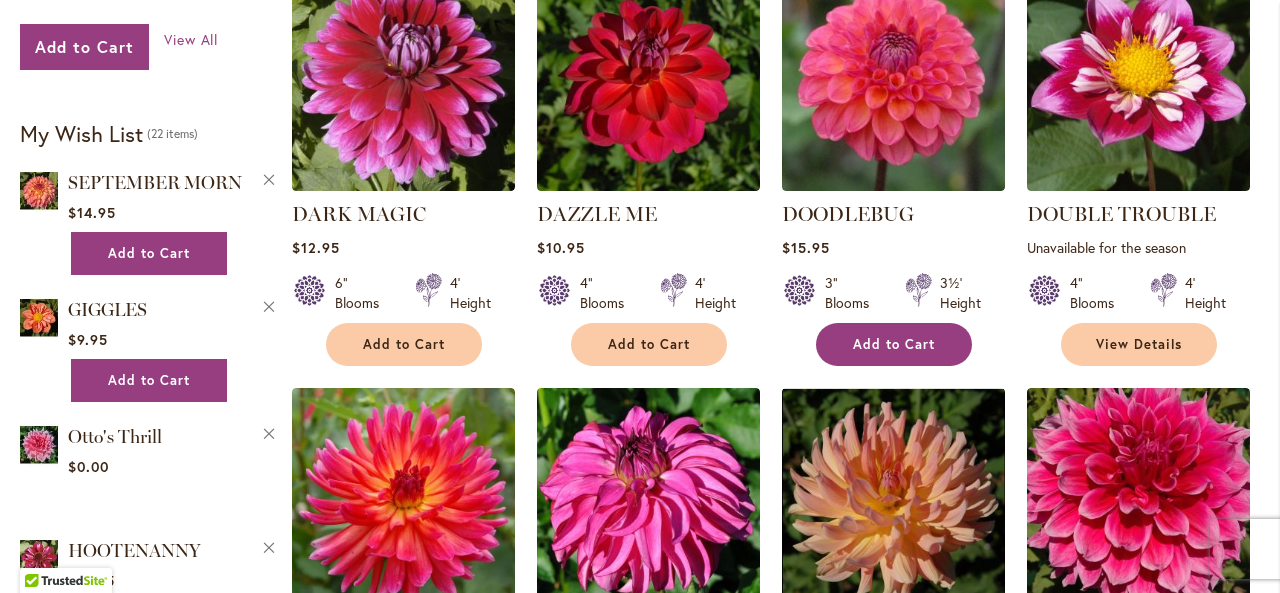 click on "Add to Cart" at bounding box center [894, 344] 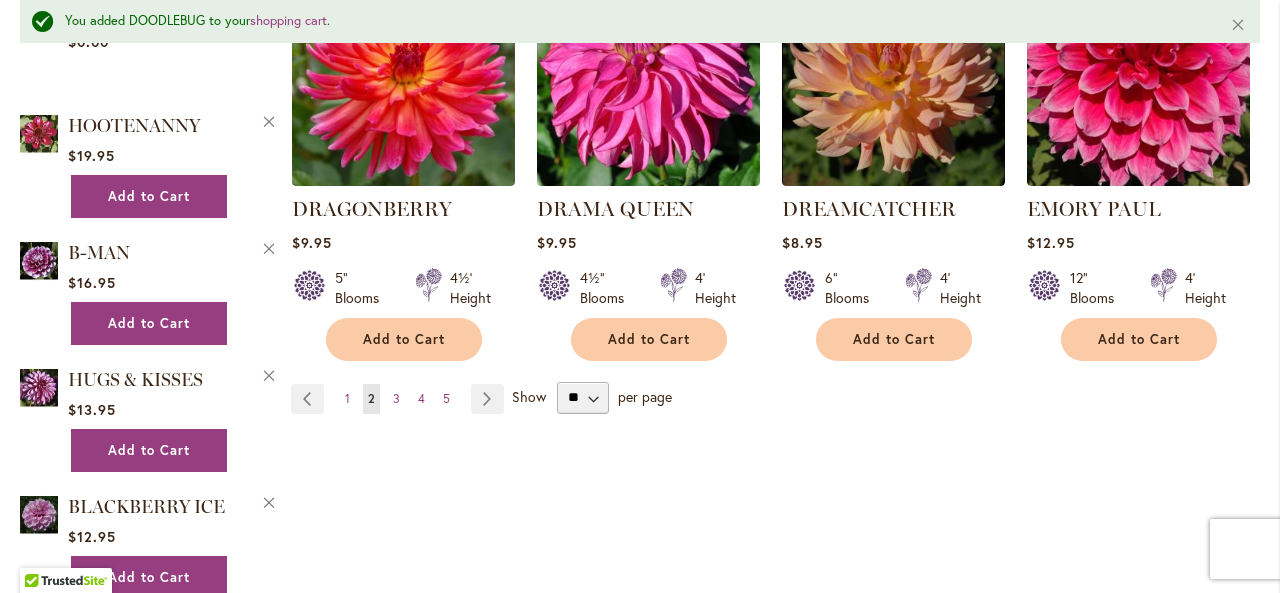 scroll, scrollTop: 1964, scrollLeft: 0, axis: vertical 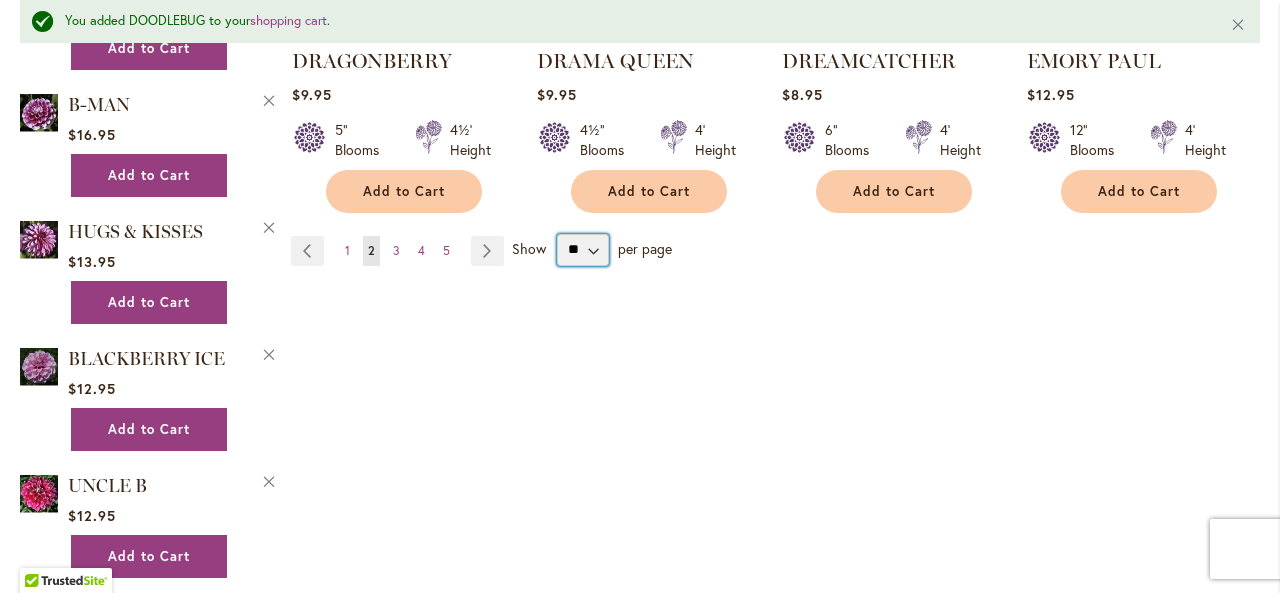 click on "**
**
**
**" at bounding box center (583, 250) 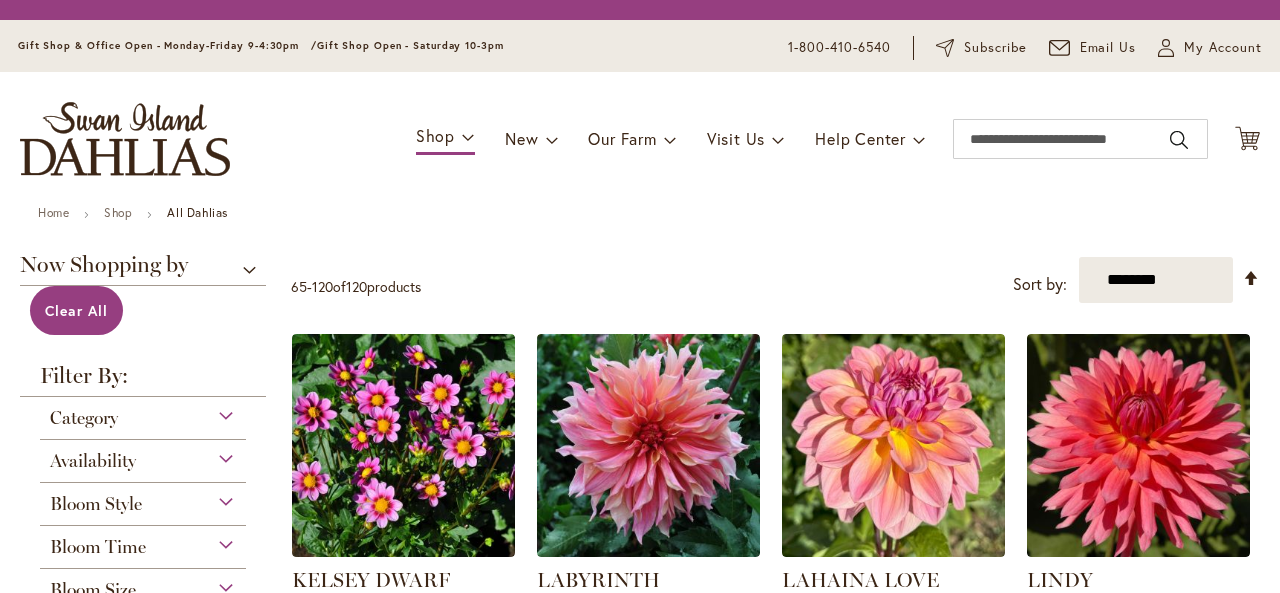 scroll, scrollTop: 0, scrollLeft: 0, axis: both 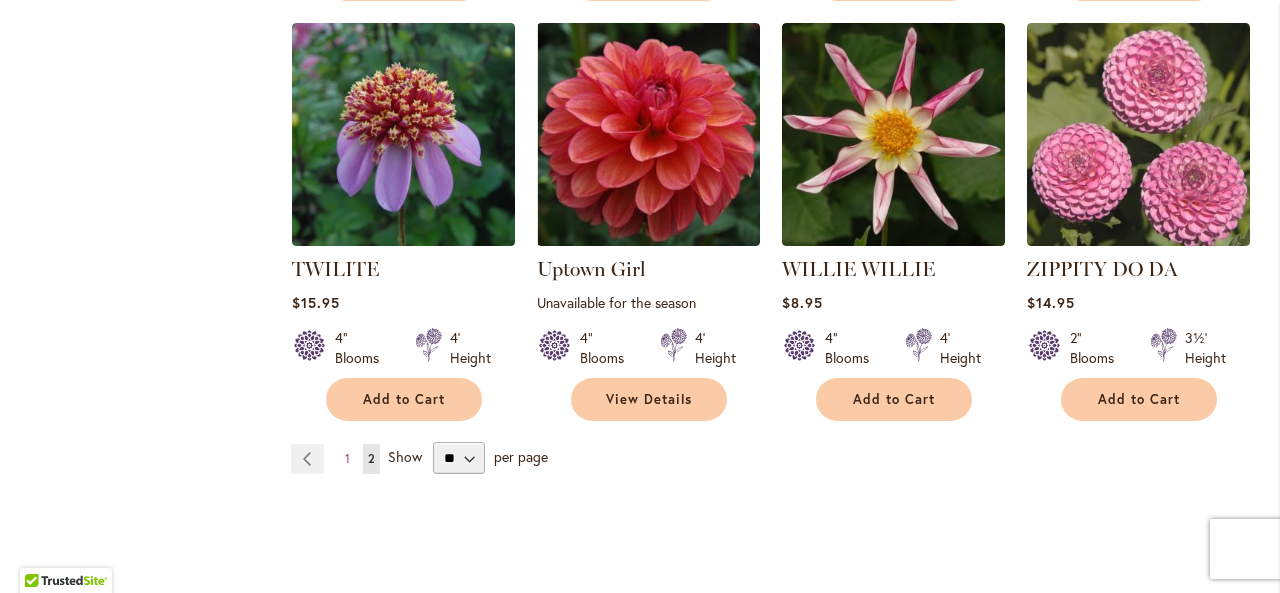click on "You're currently reading page
2" at bounding box center (371, 459) 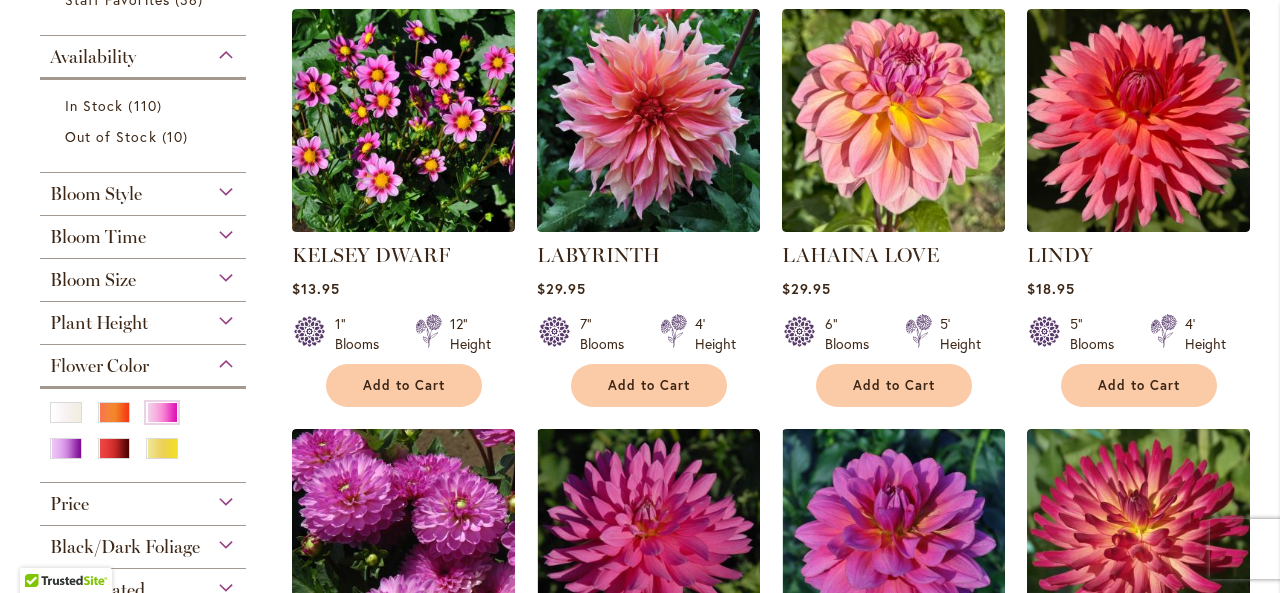 scroll, scrollTop: 460, scrollLeft: 0, axis: vertical 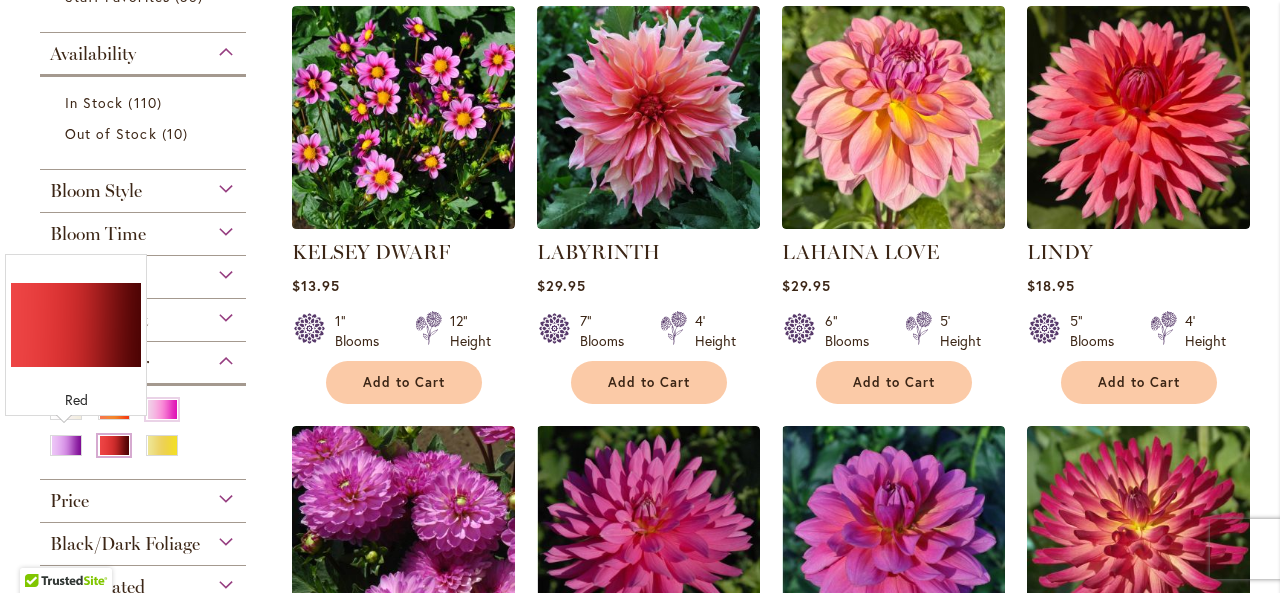 click at bounding box center (114, 445) 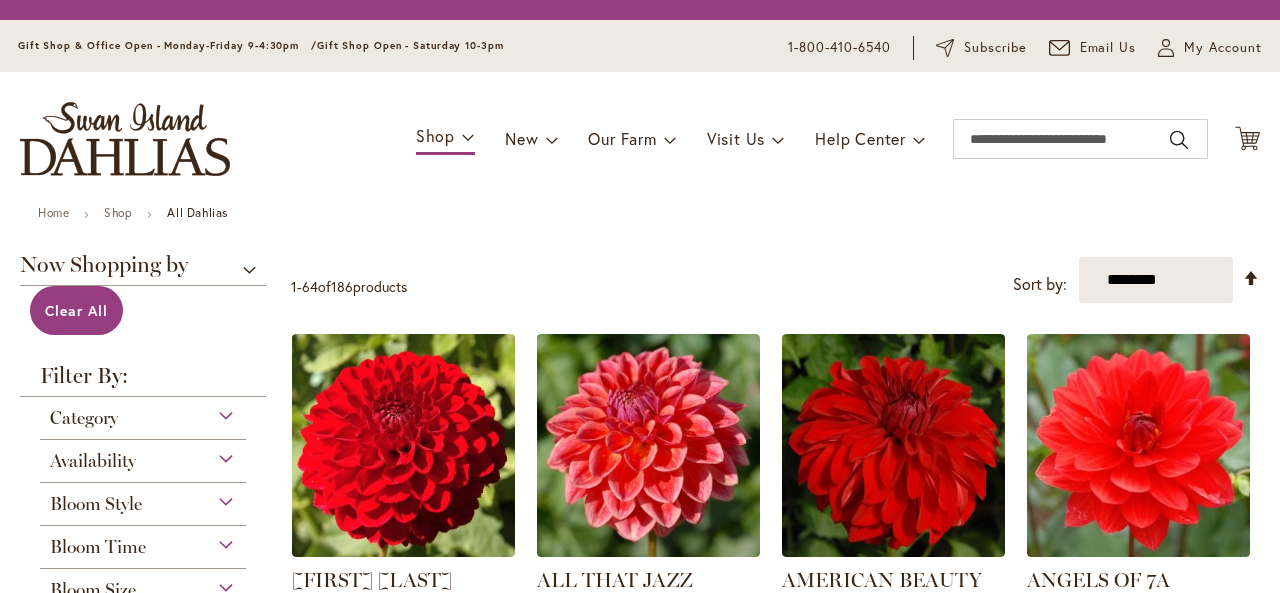 scroll, scrollTop: 0, scrollLeft: 0, axis: both 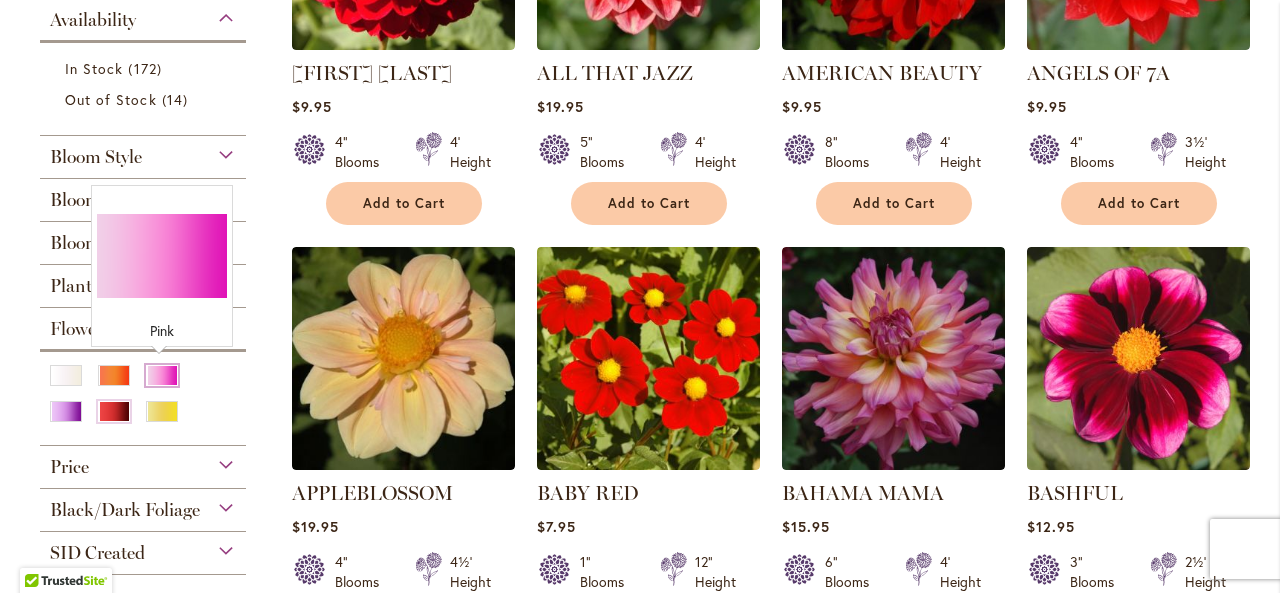 click at bounding box center (162, 375) 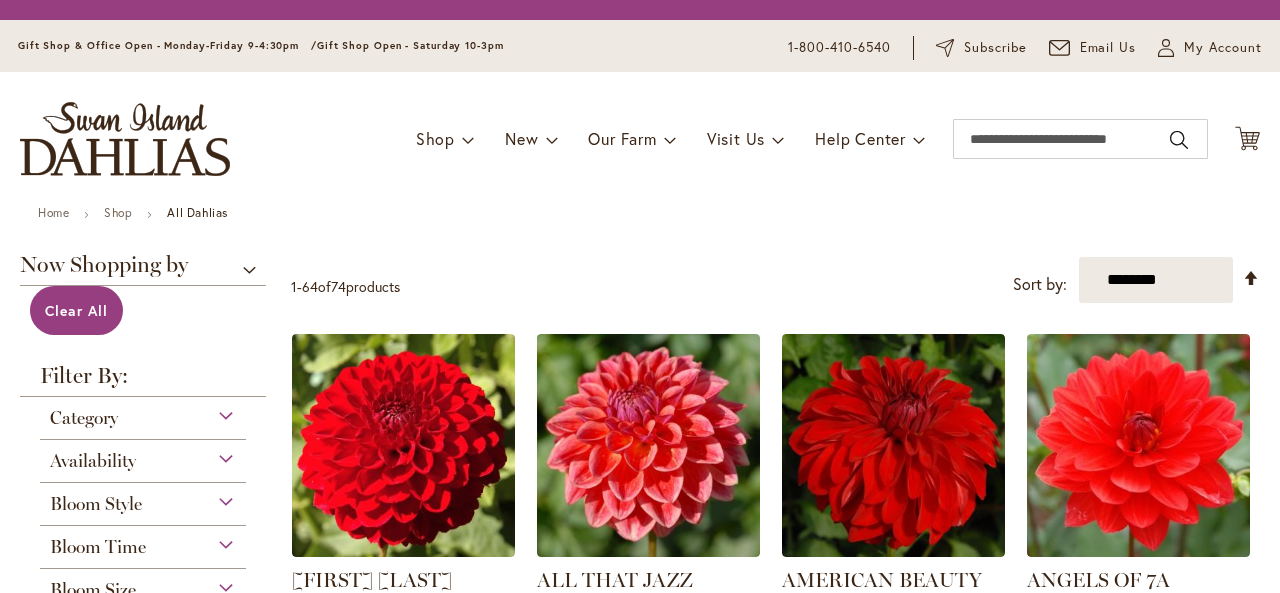 scroll, scrollTop: 0, scrollLeft: 0, axis: both 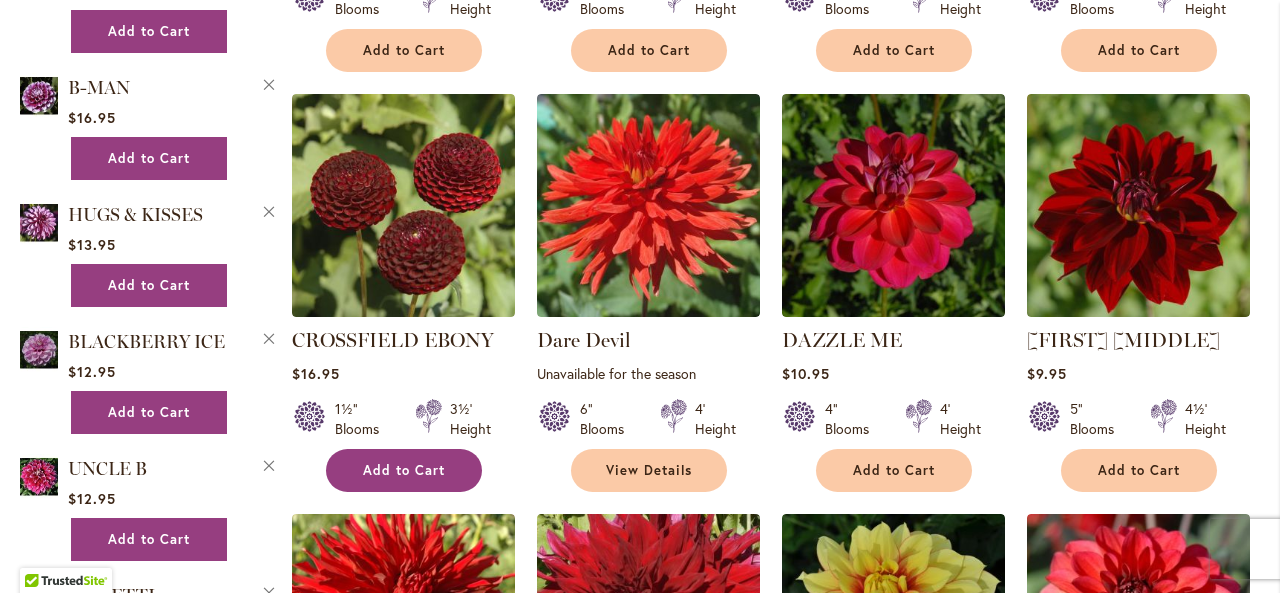 click on "Add to Cart" at bounding box center [404, 470] 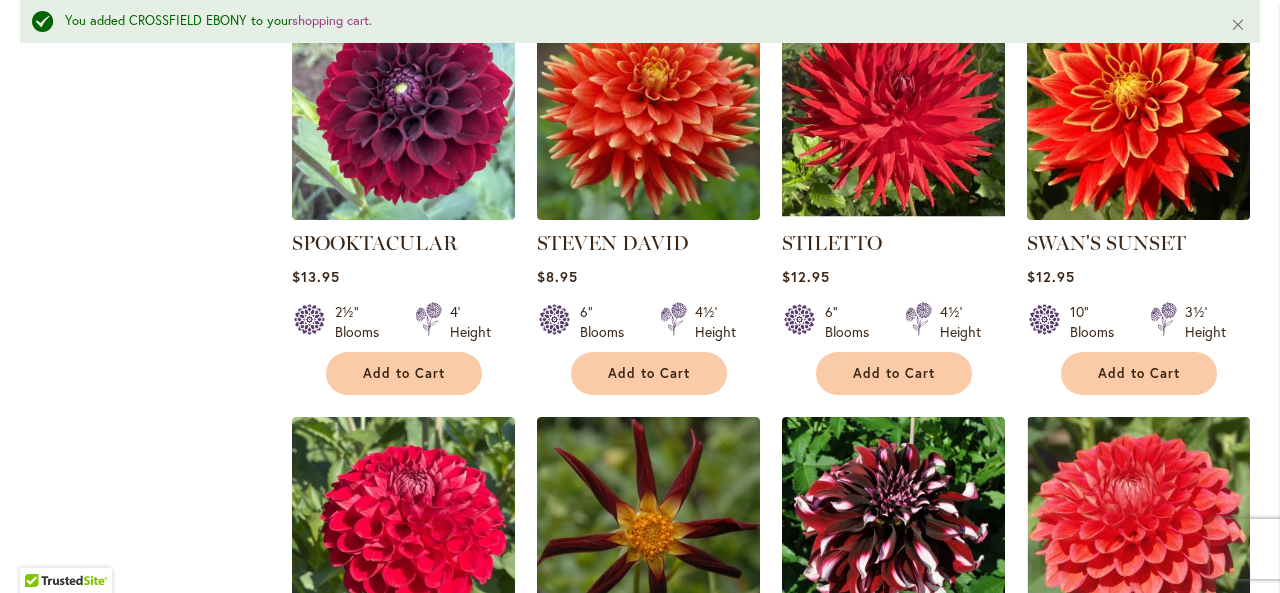 scroll, scrollTop: 6464, scrollLeft: 0, axis: vertical 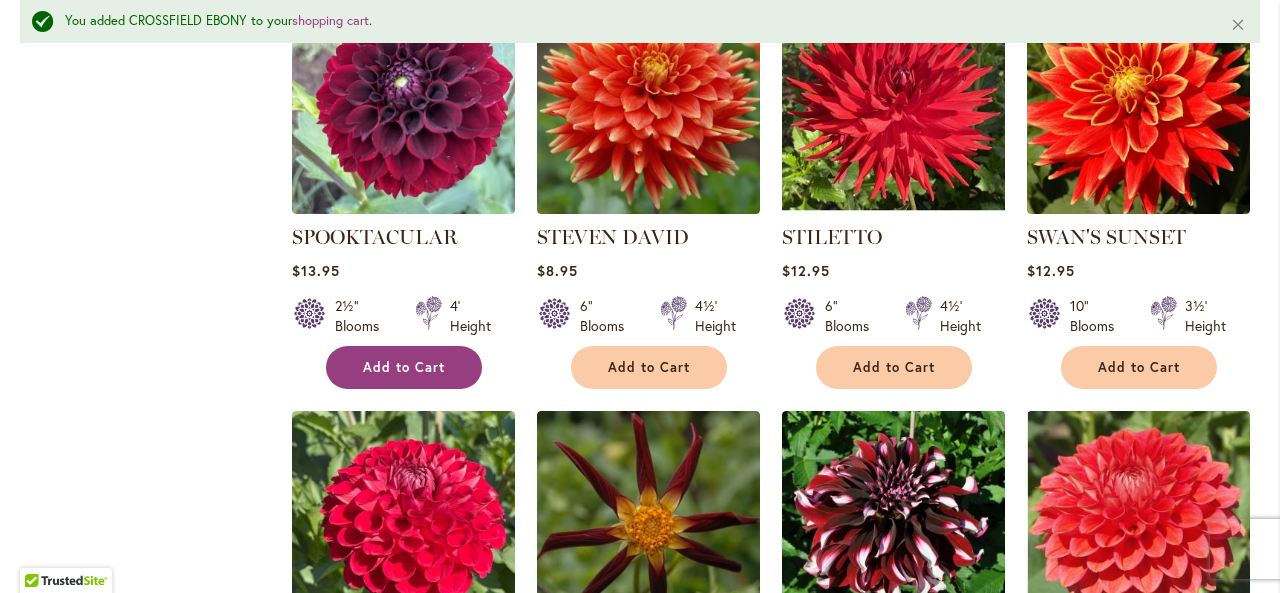 click on "Add to Cart" at bounding box center (404, 367) 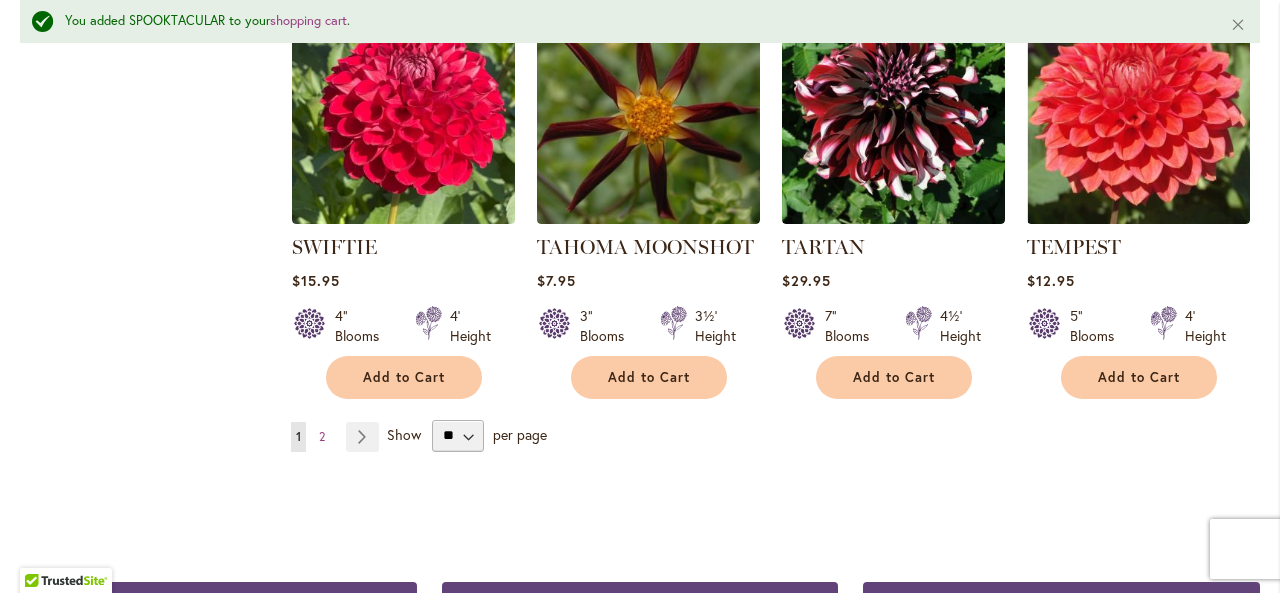 scroll, scrollTop: 6878, scrollLeft: 0, axis: vertical 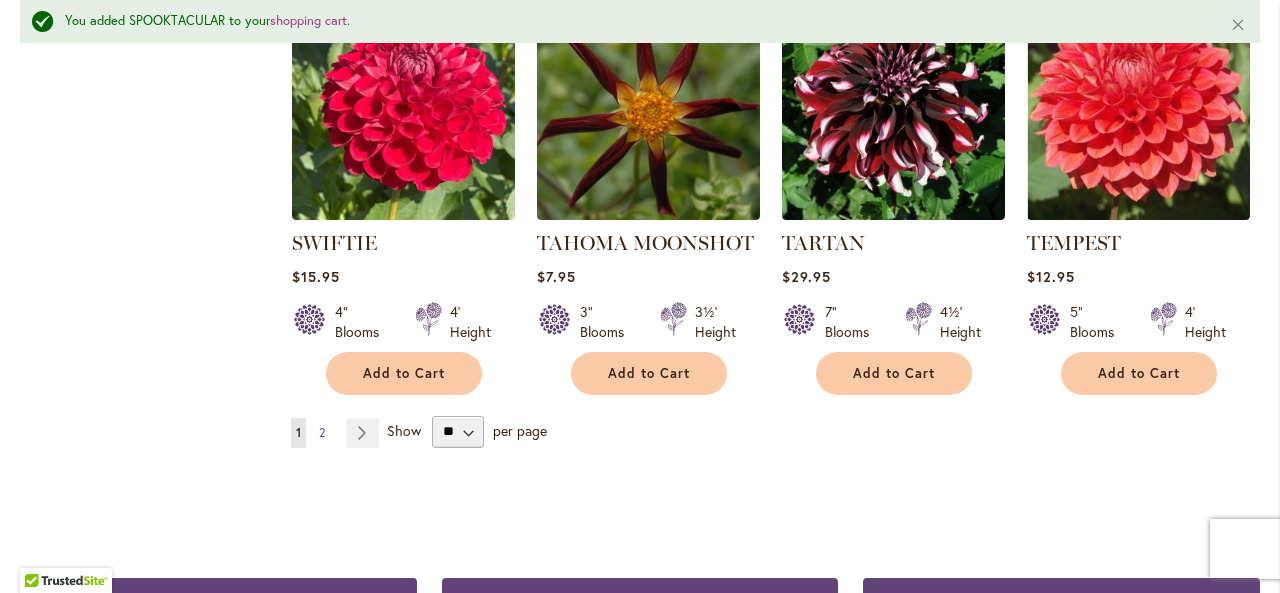 click on "2" at bounding box center (322, 432) 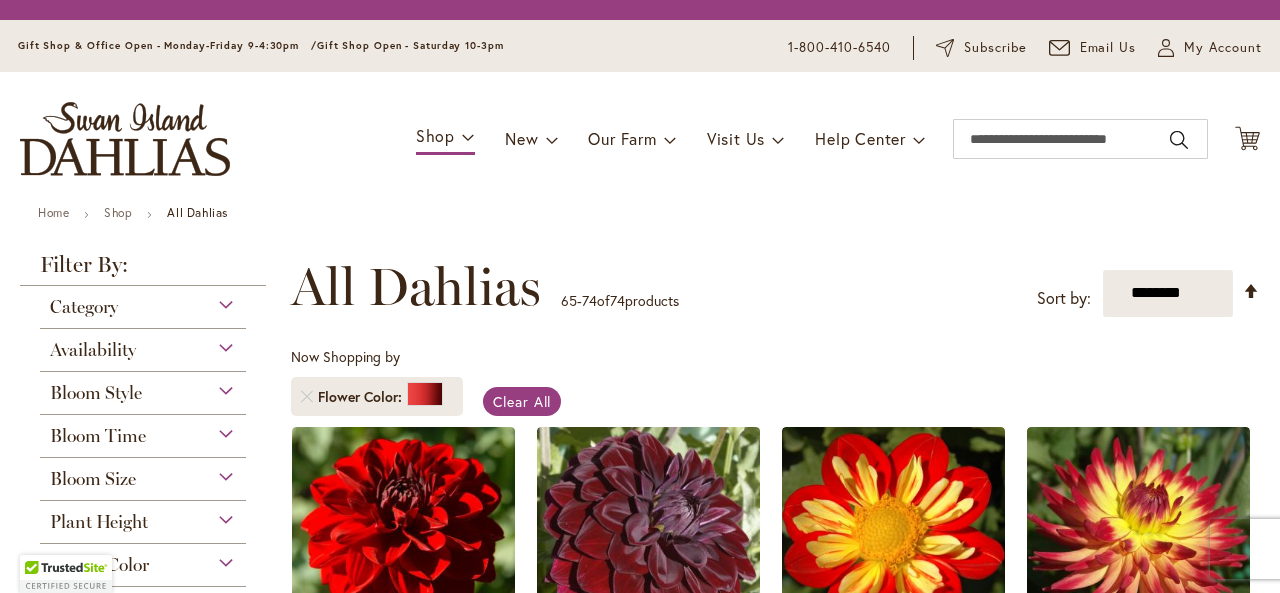 scroll, scrollTop: 0, scrollLeft: 0, axis: both 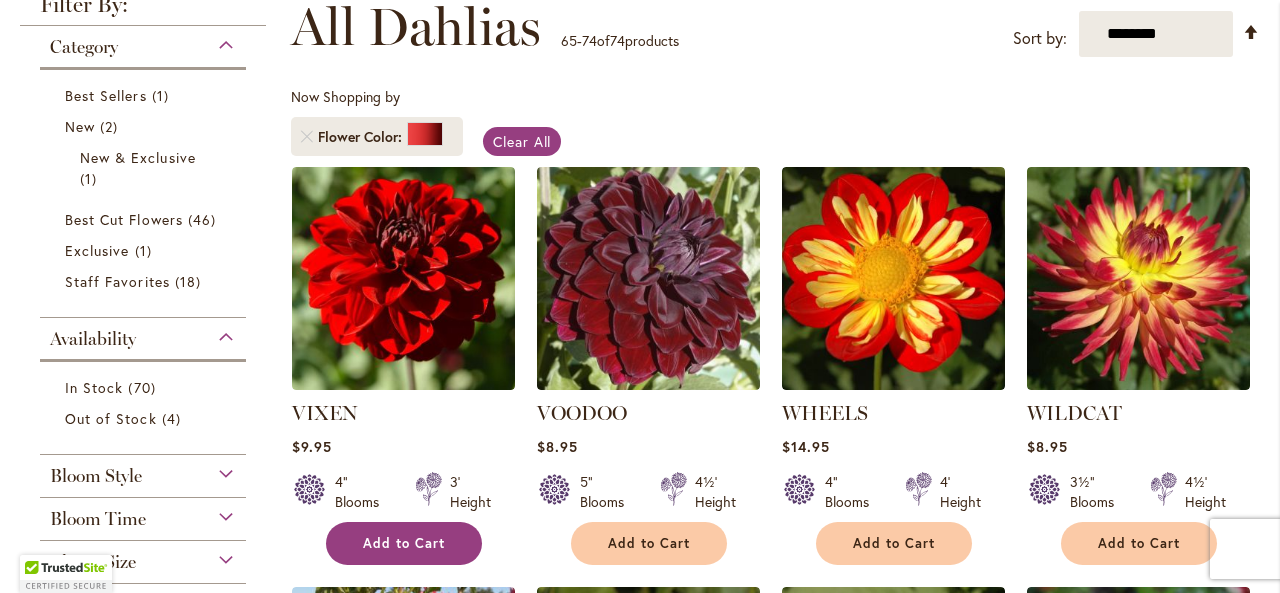 click on "Add to Cart" at bounding box center [404, 543] 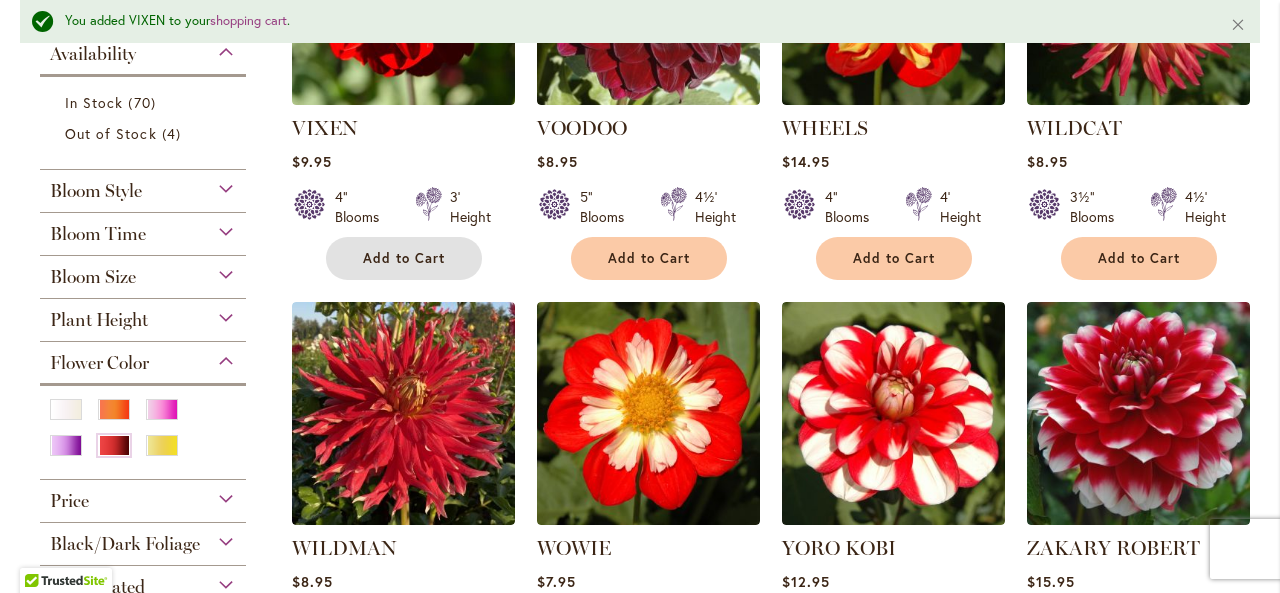 scroll, scrollTop: 632, scrollLeft: 0, axis: vertical 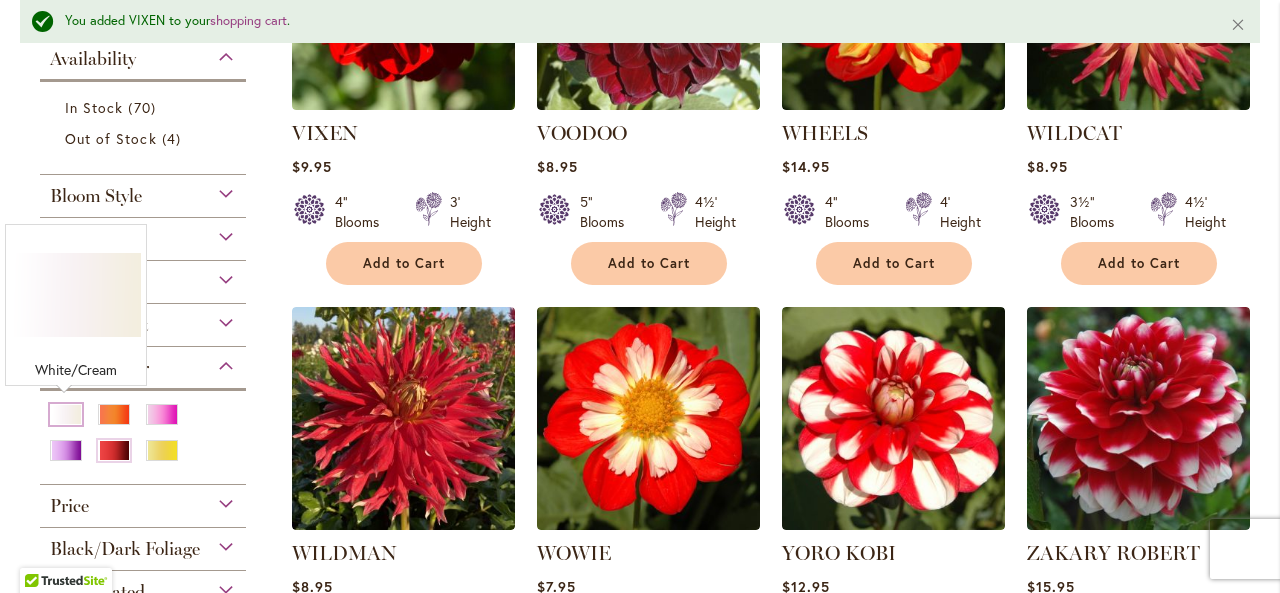 click at bounding box center [66, 414] 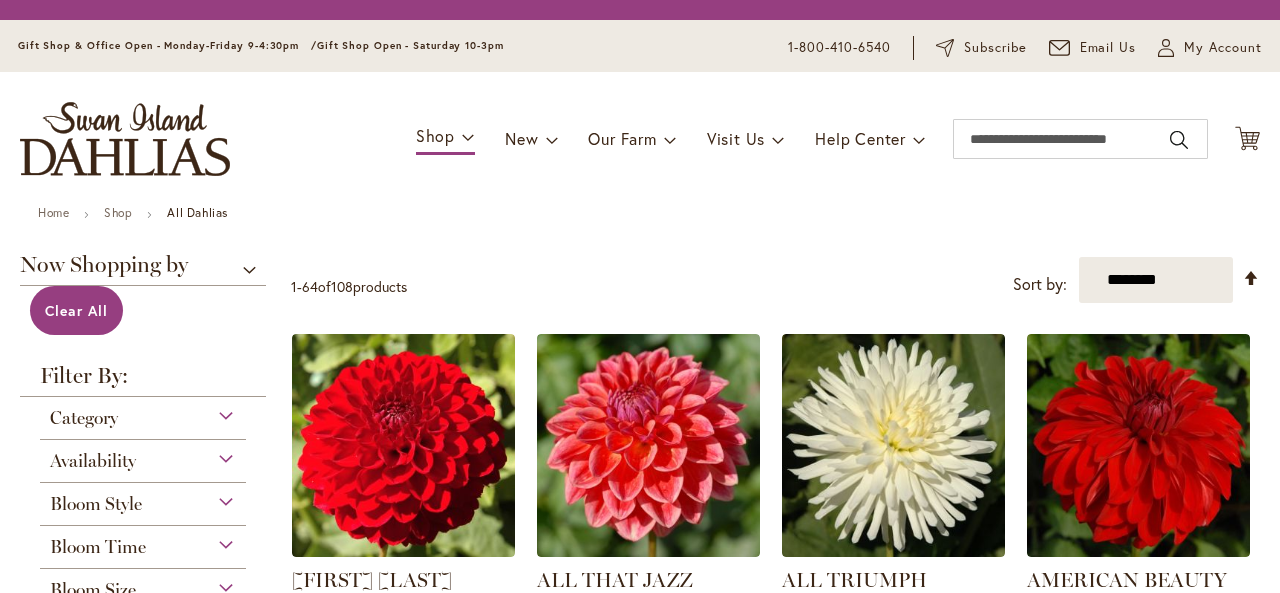 scroll, scrollTop: 0, scrollLeft: 0, axis: both 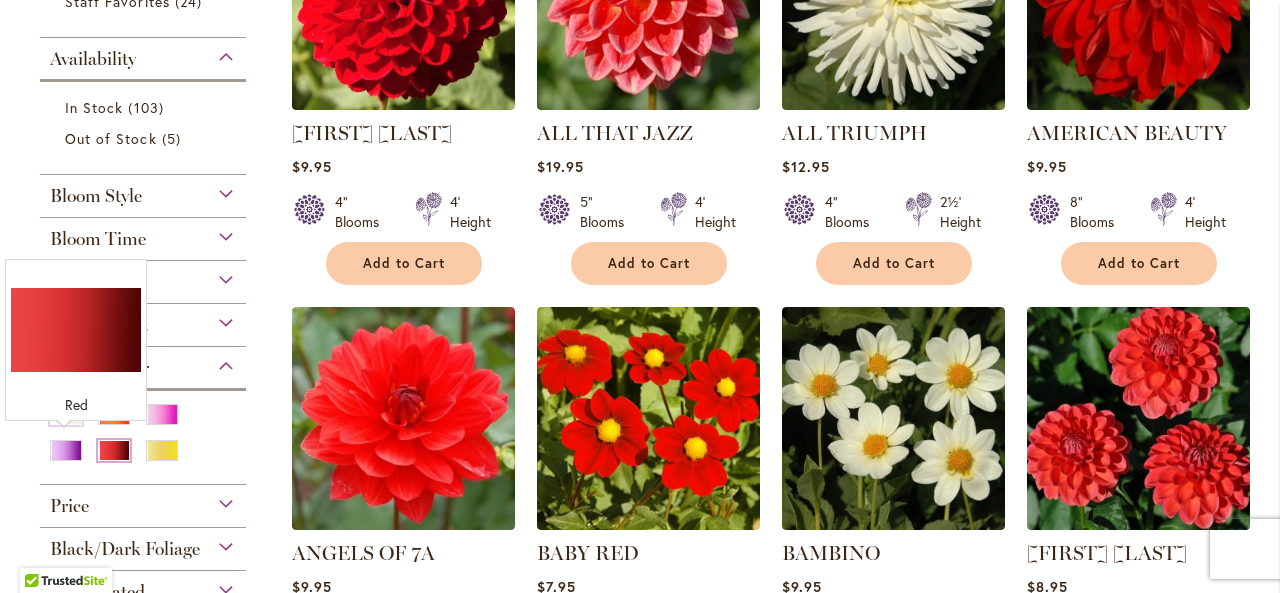 click at bounding box center [114, 450] 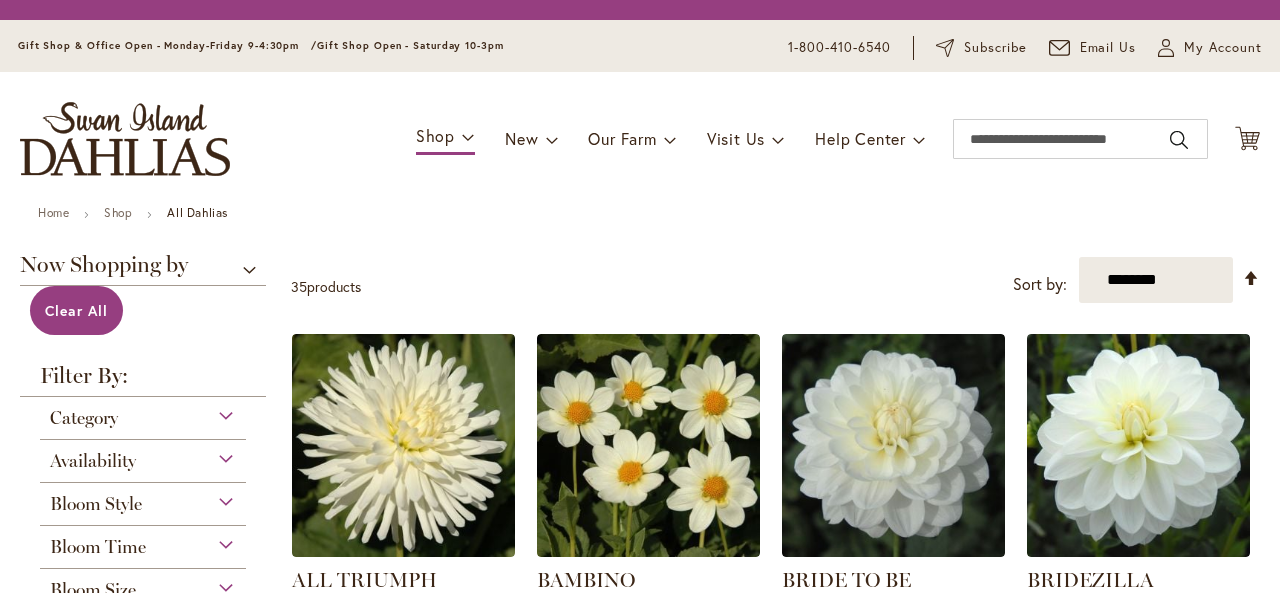 scroll, scrollTop: 0, scrollLeft: 0, axis: both 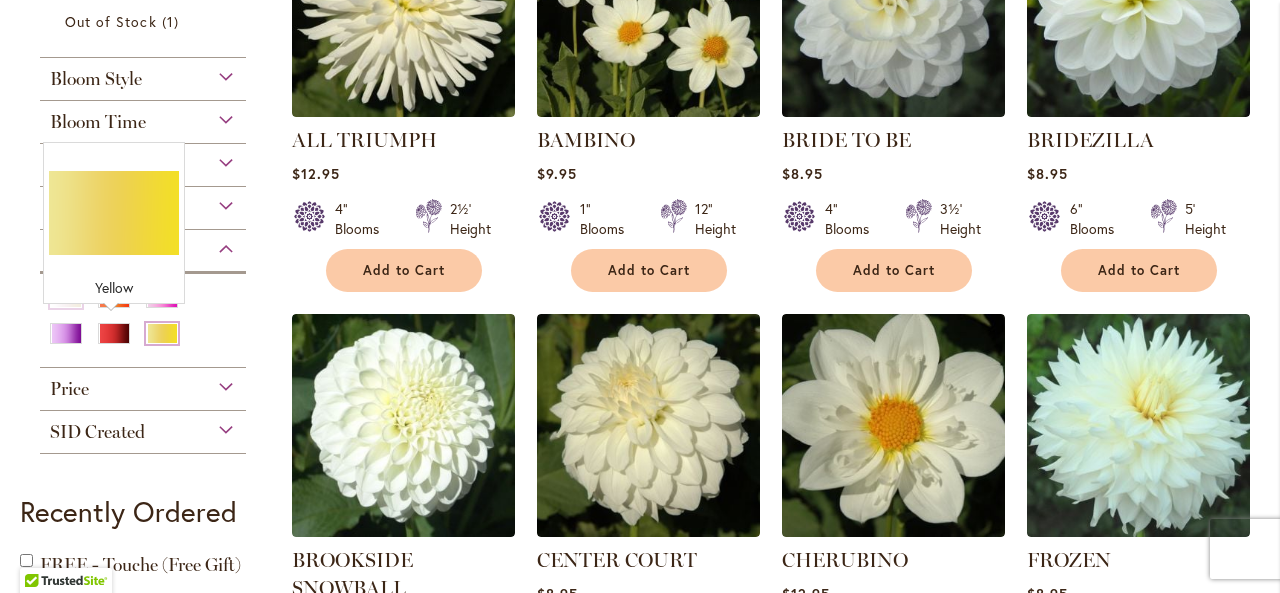 click at bounding box center (162, 333) 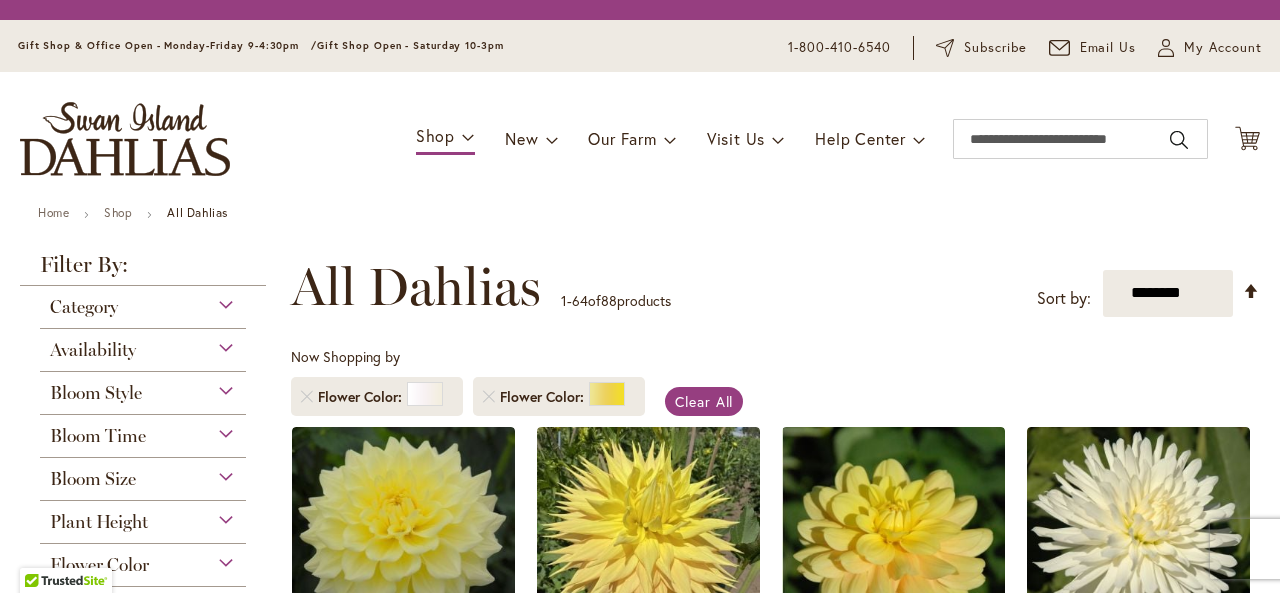 scroll, scrollTop: 0, scrollLeft: 0, axis: both 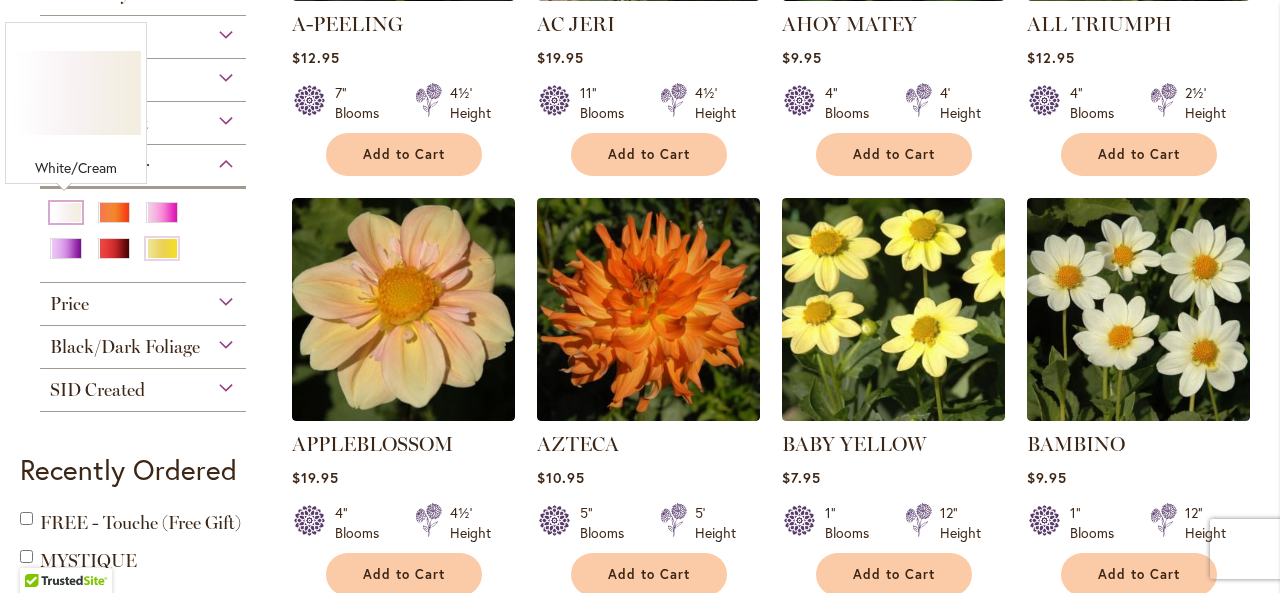 click at bounding box center [66, 212] 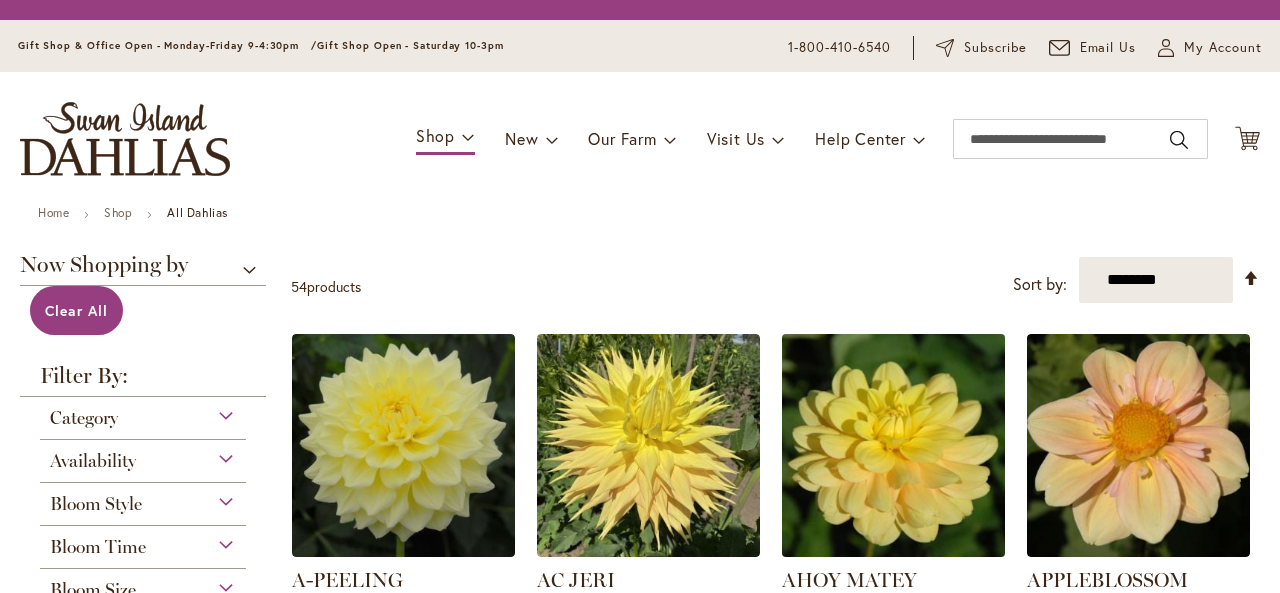 scroll, scrollTop: 0, scrollLeft: 0, axis: both 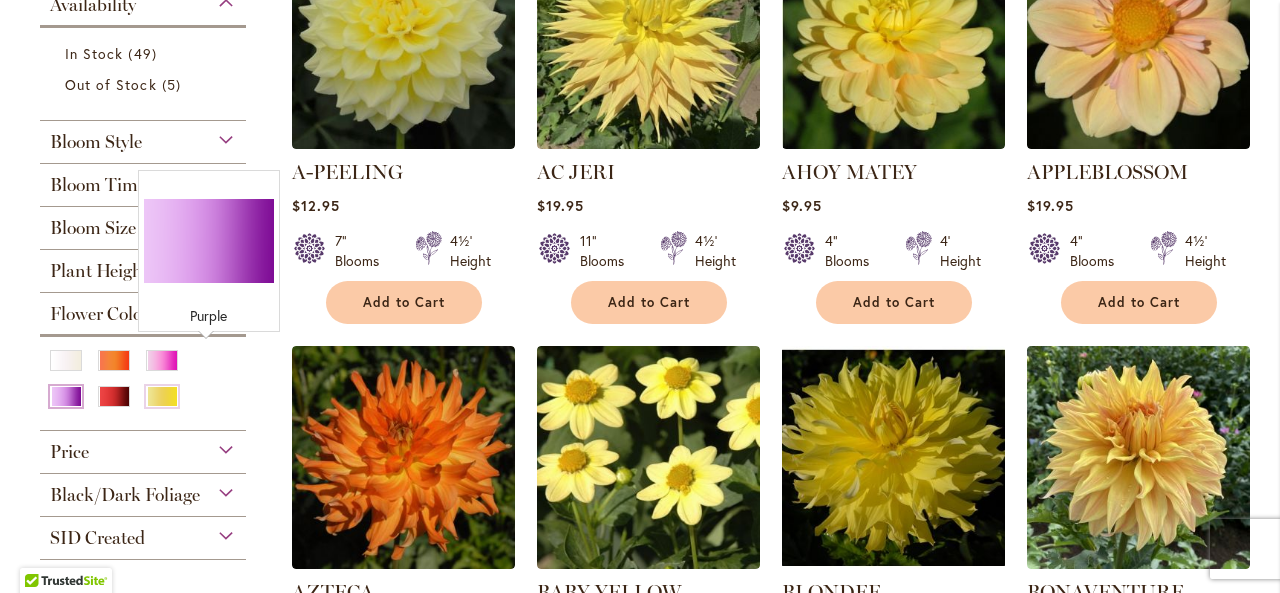 click at bounding box center [66, 396] 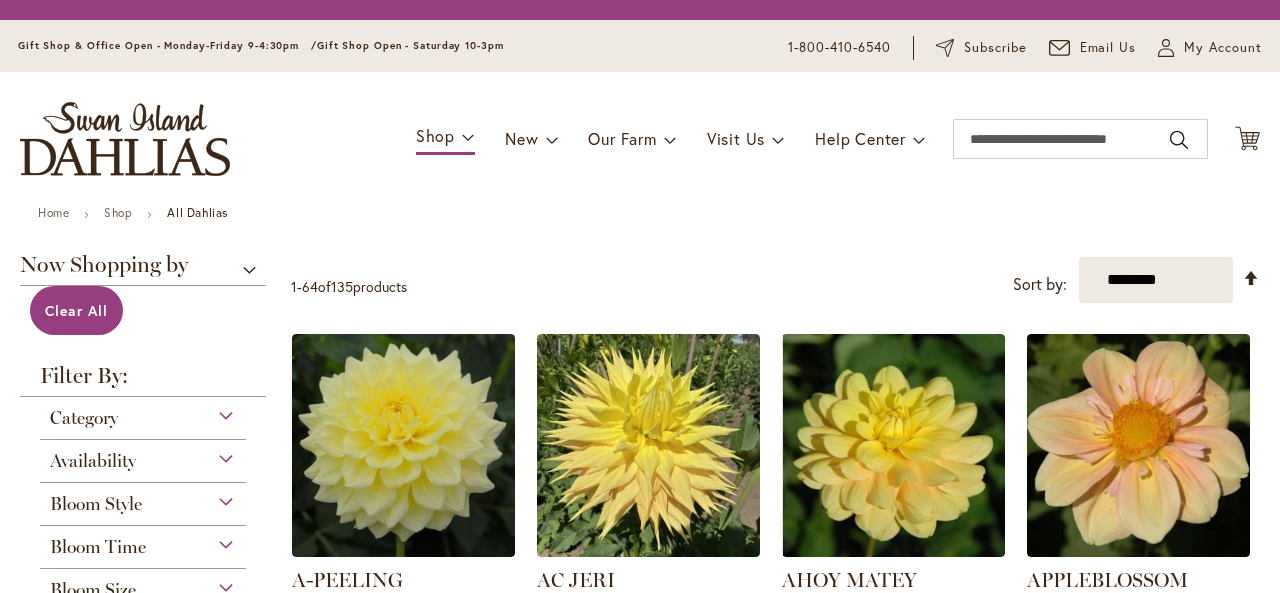 scroll, scrollTop: 0, scrollLeft: 0, axis: both 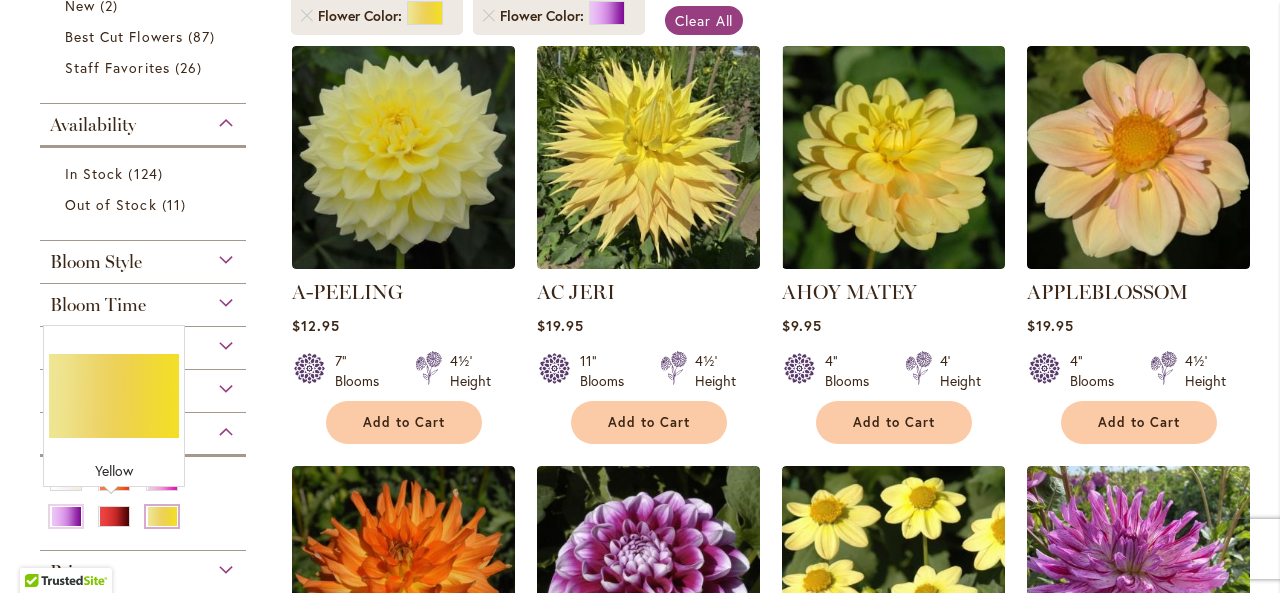 click at bounding box center (162, 516) 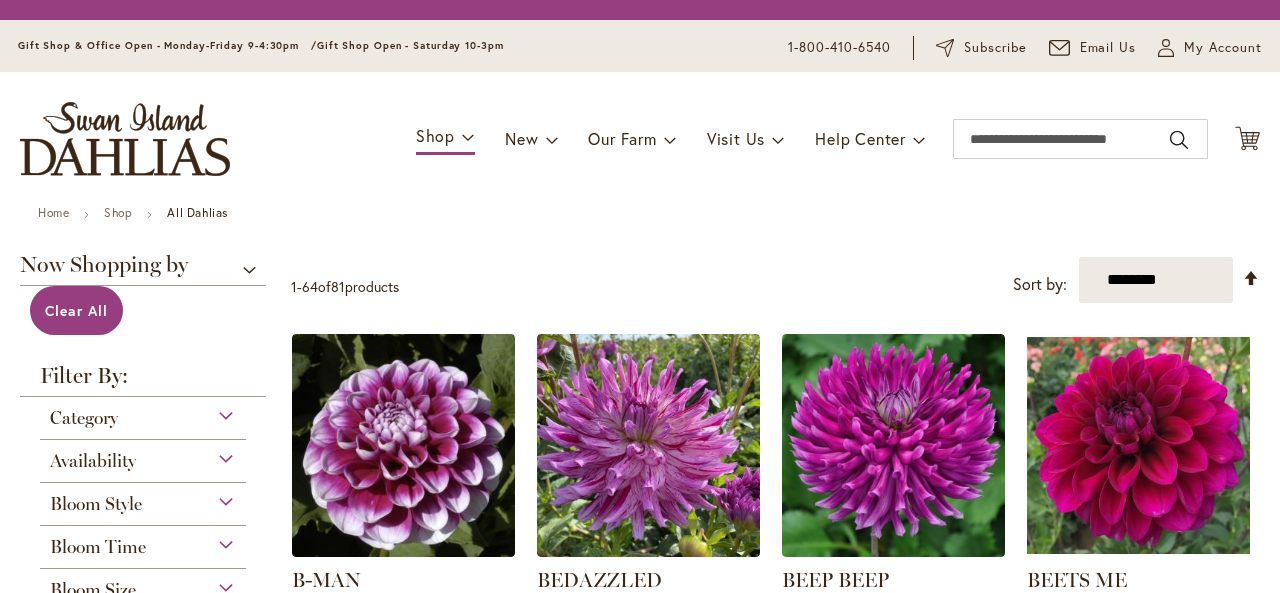 scroll, scrollTop: 0, scrollLeft: 0, axis: both 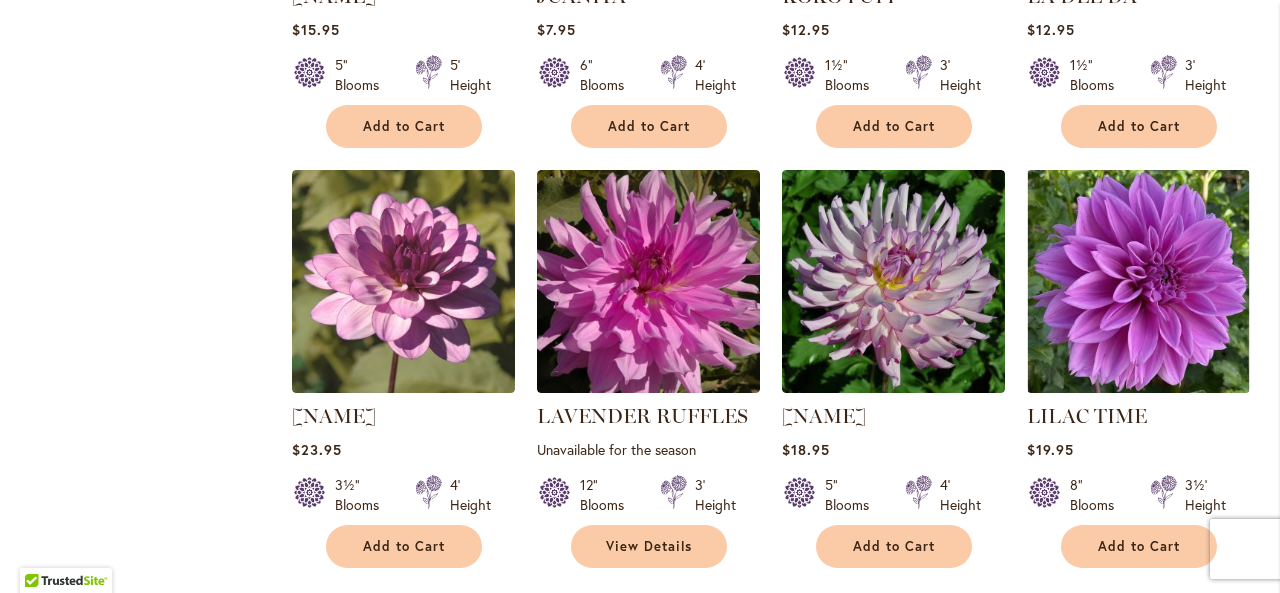 click on "B-MAN
Rating:
100%
2                  Reviews
$16.95
3" Blooms 3½' Height Add to Cart" at bounding box center [775, -275] 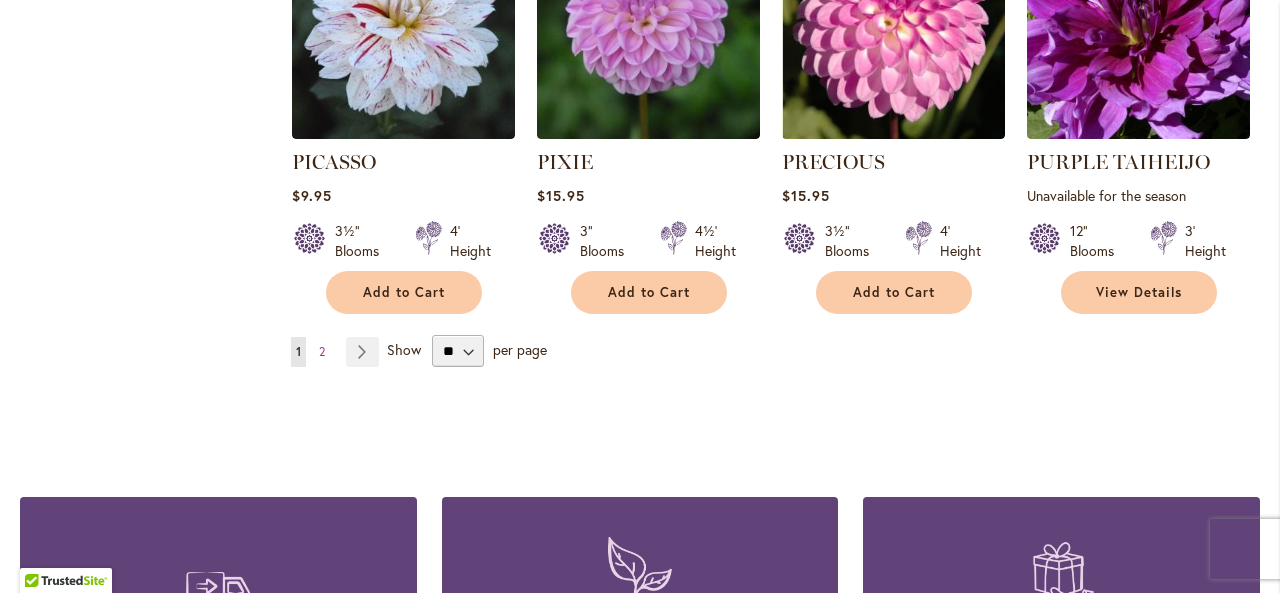 scroll, scrollTop: 7005, scrollLeft: 0, axis: vertical 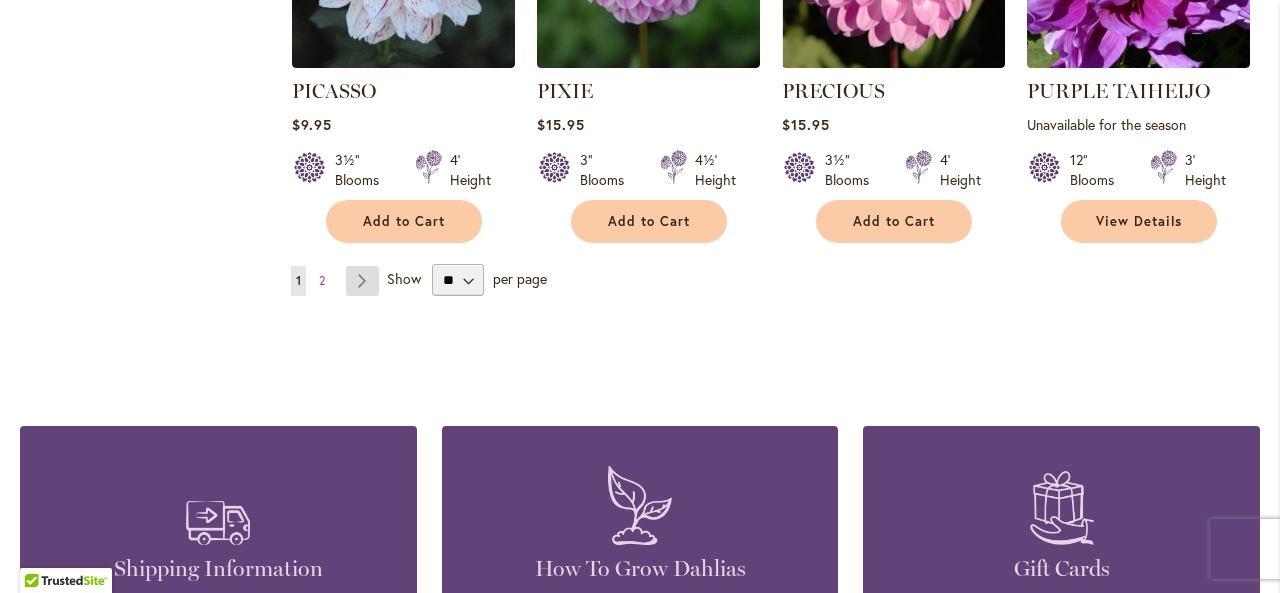 click on "Page
Next" at bounding box center [362, 281] 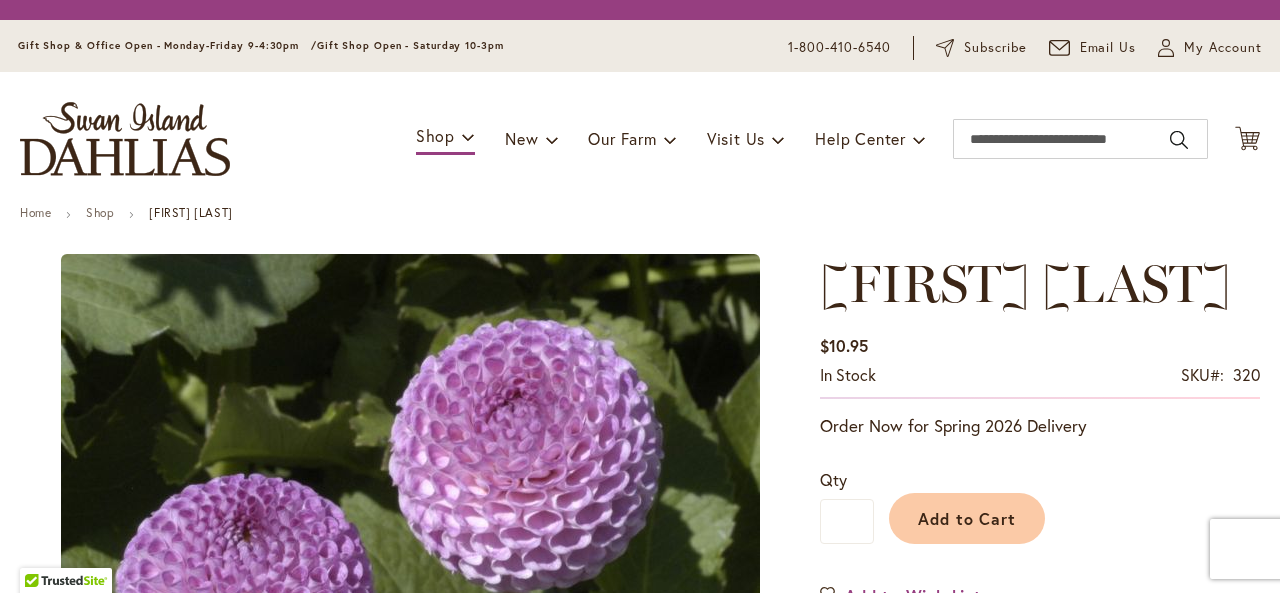 type on "*****" 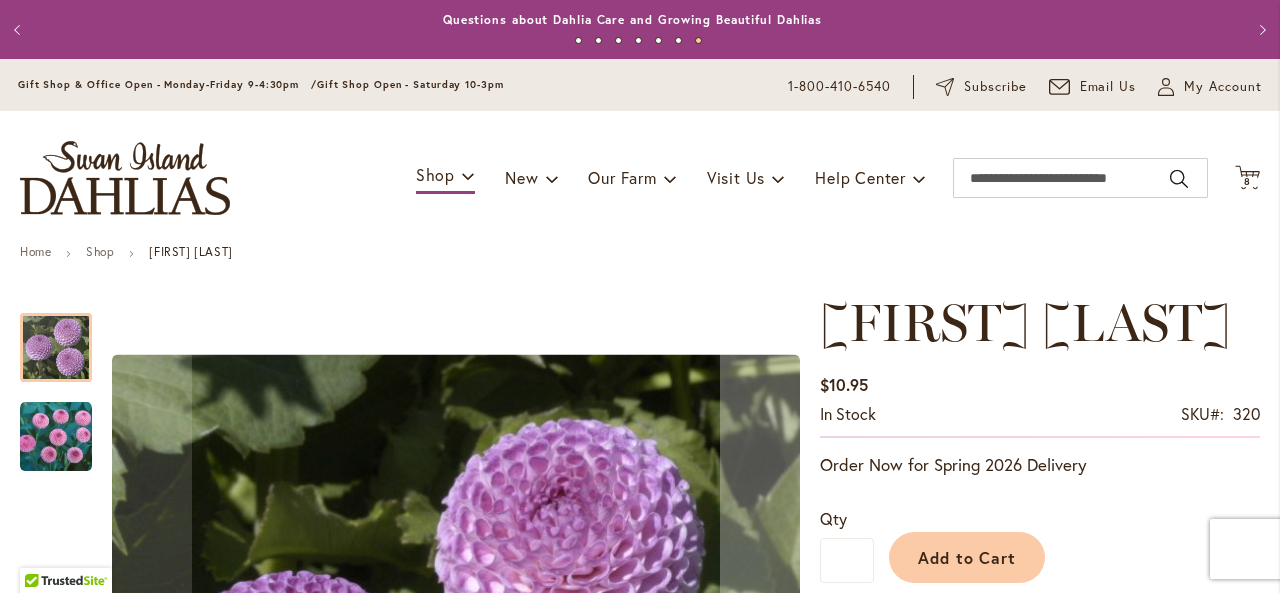 scroll, scrollTop: 0, scrollLeft: 0, axis: both 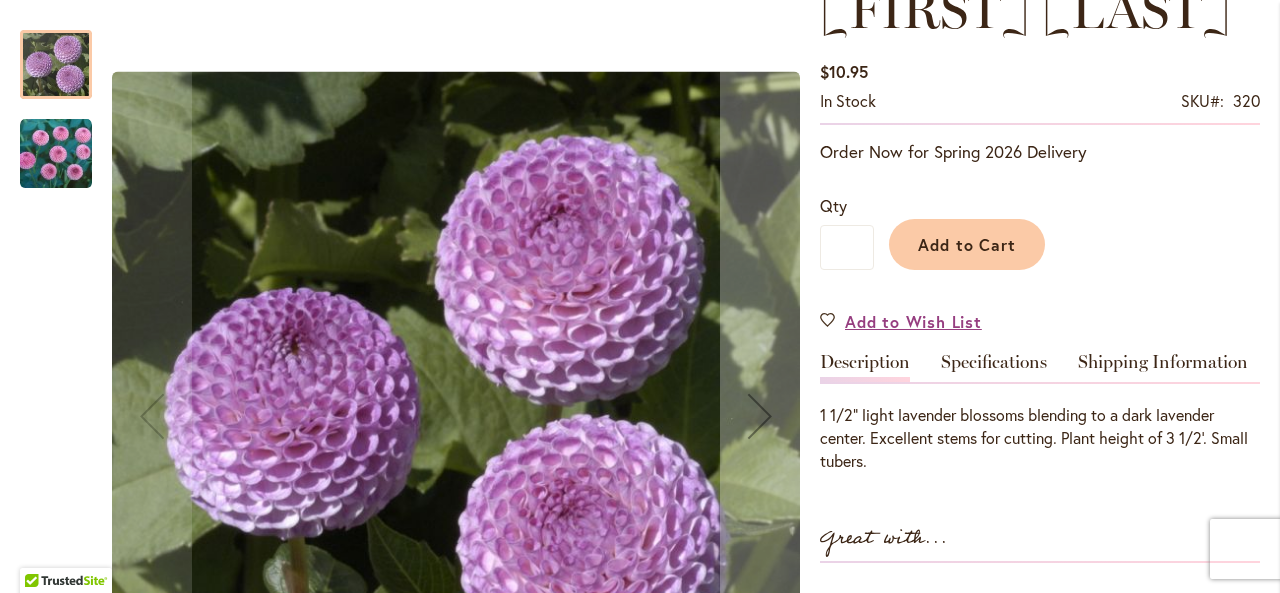 click at bounding box center (56, 154) 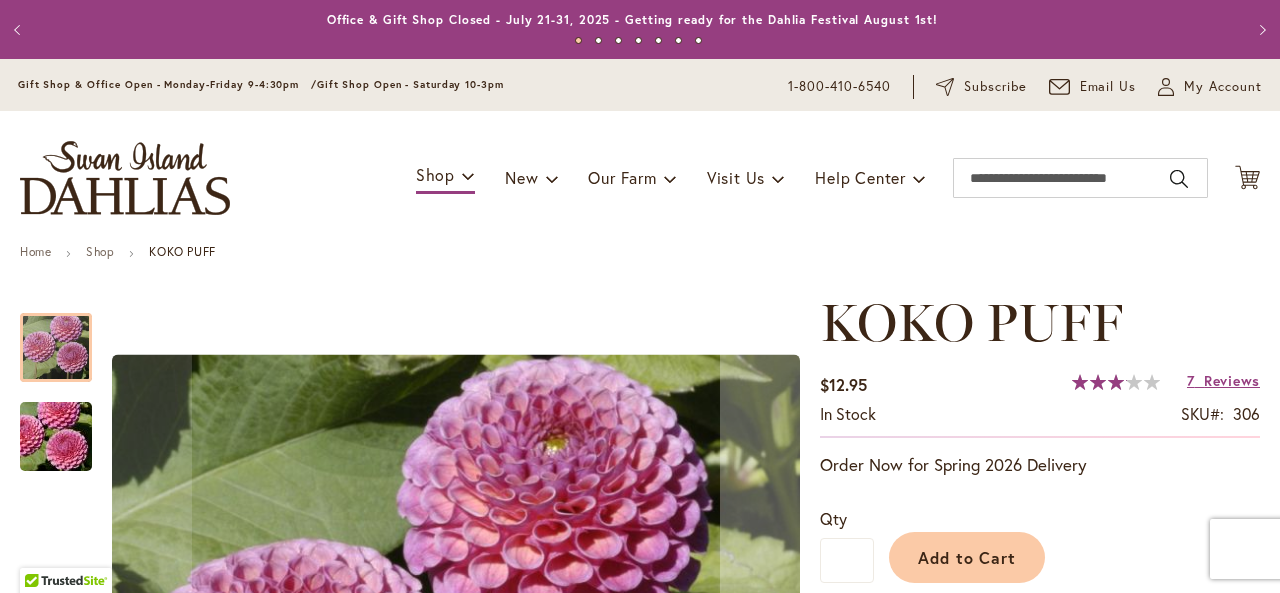 type on "*****" 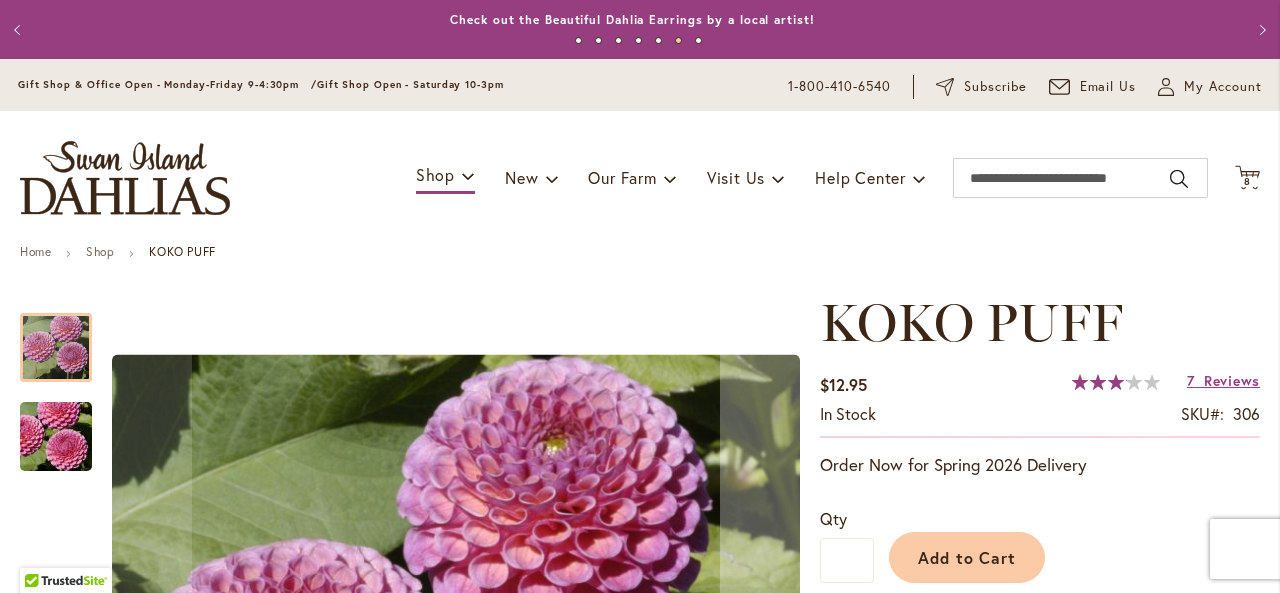 scroll, scrollTop: 0, scrollLeft: 0, axis: both 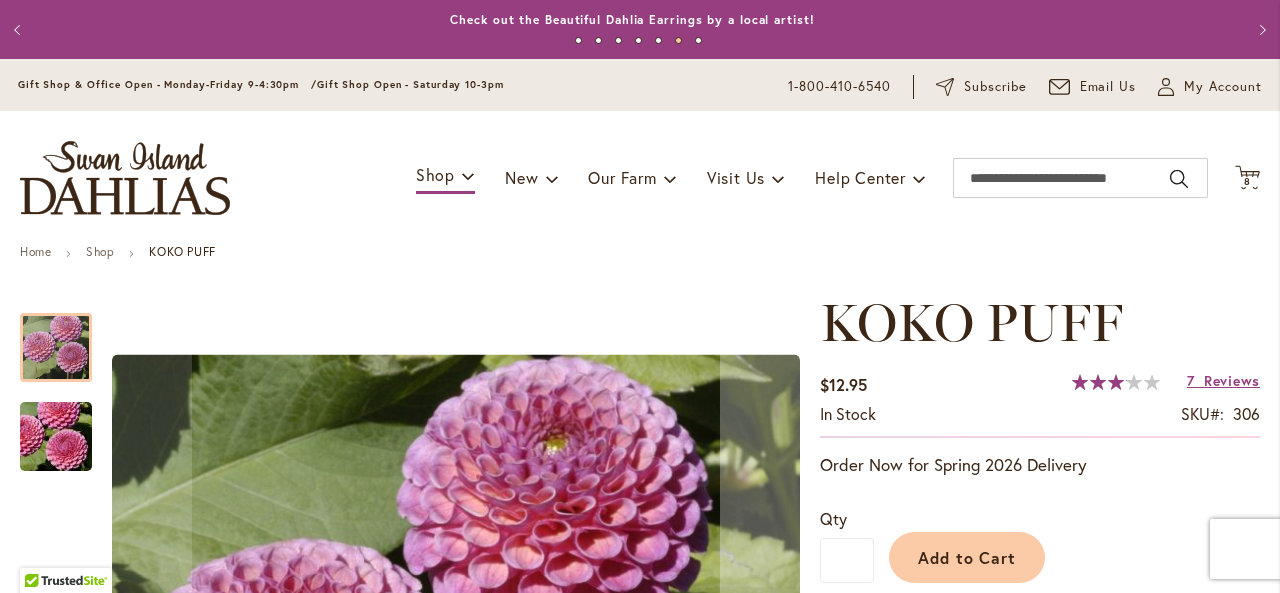 click at bounding box center [56, 437] 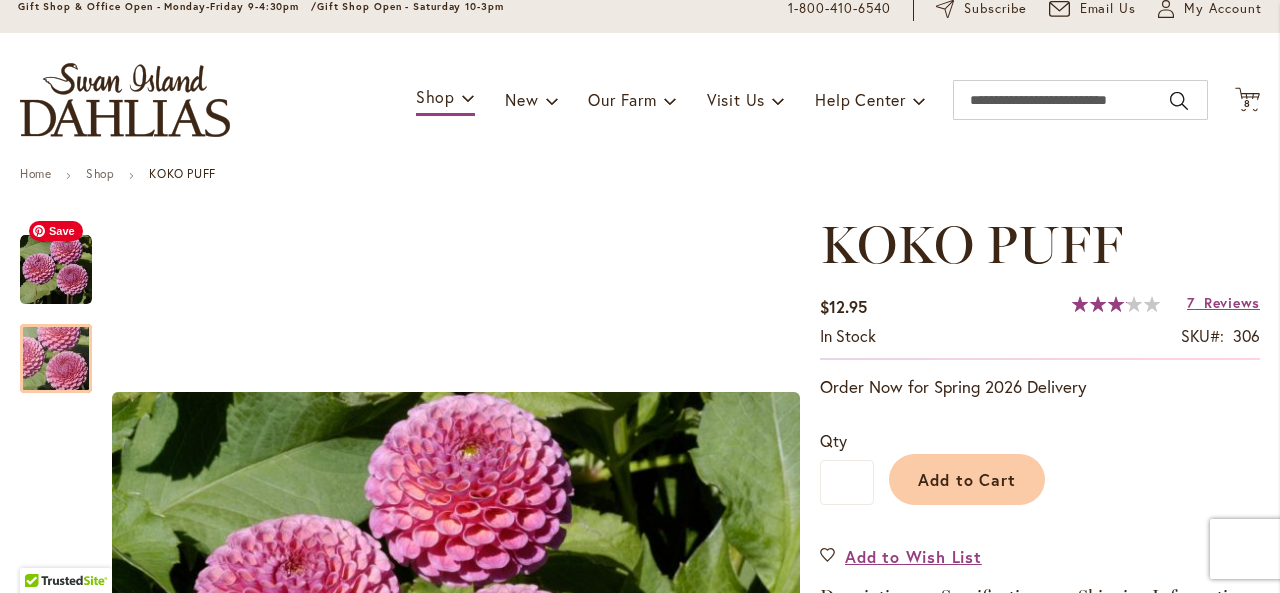 scroll, scrollTop: 0, scrollLeft: 0, axis: both 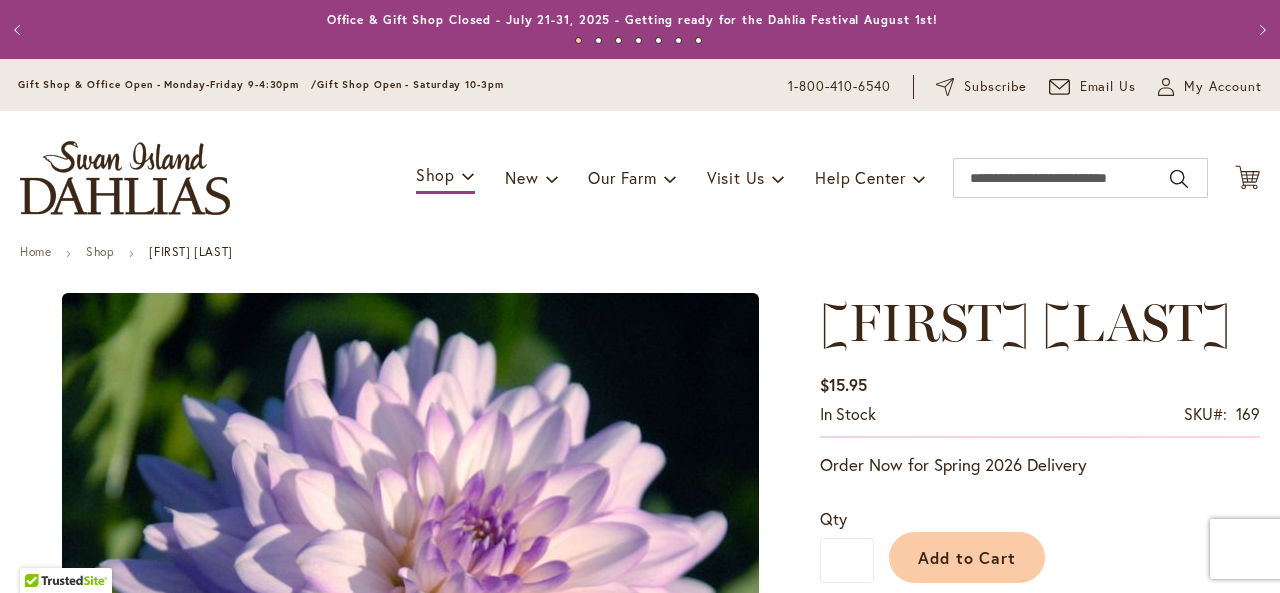 type on "*****" 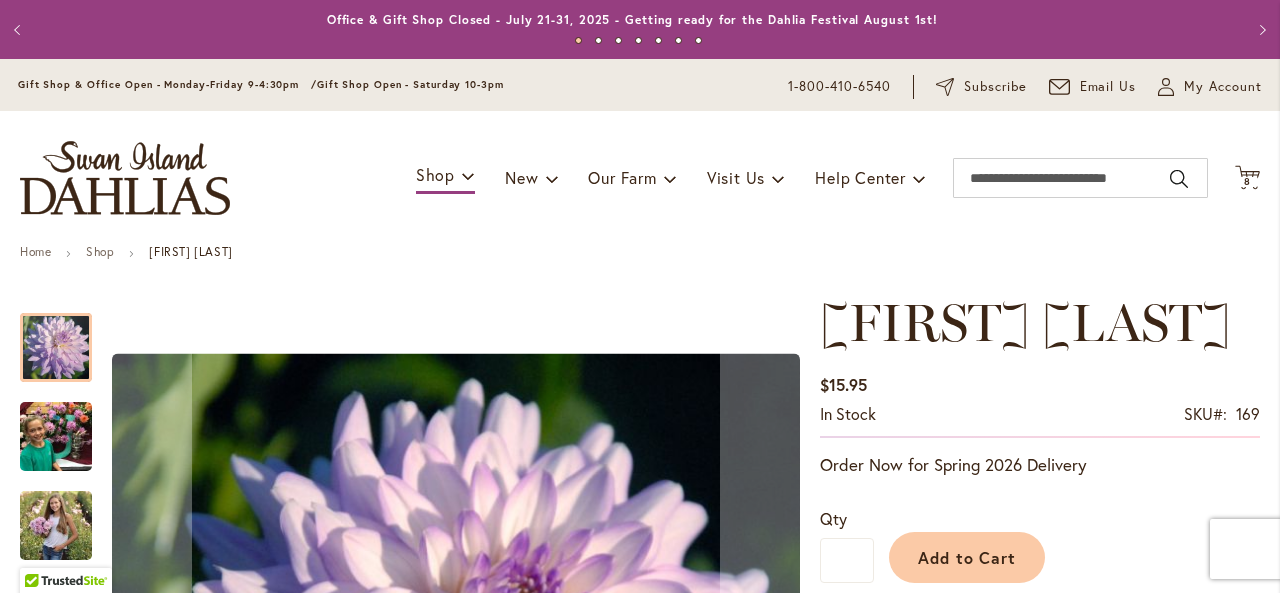 scroll, scrollTop: 0, scrollLeft: 0, axis: both 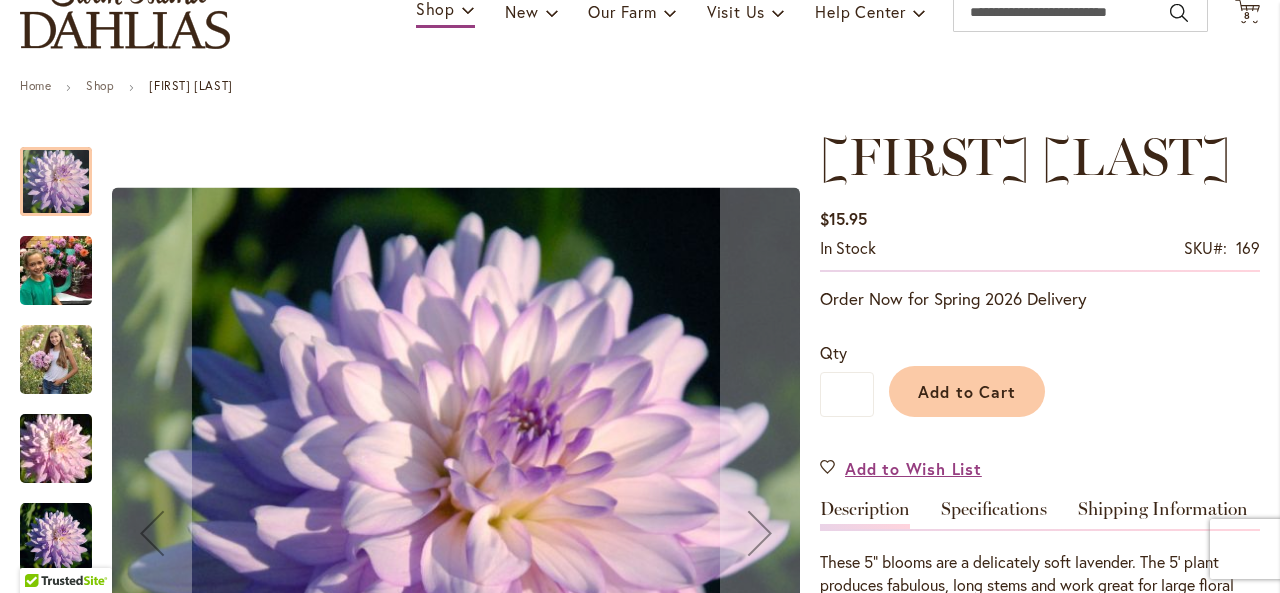 click at bounding box center [56, 271] 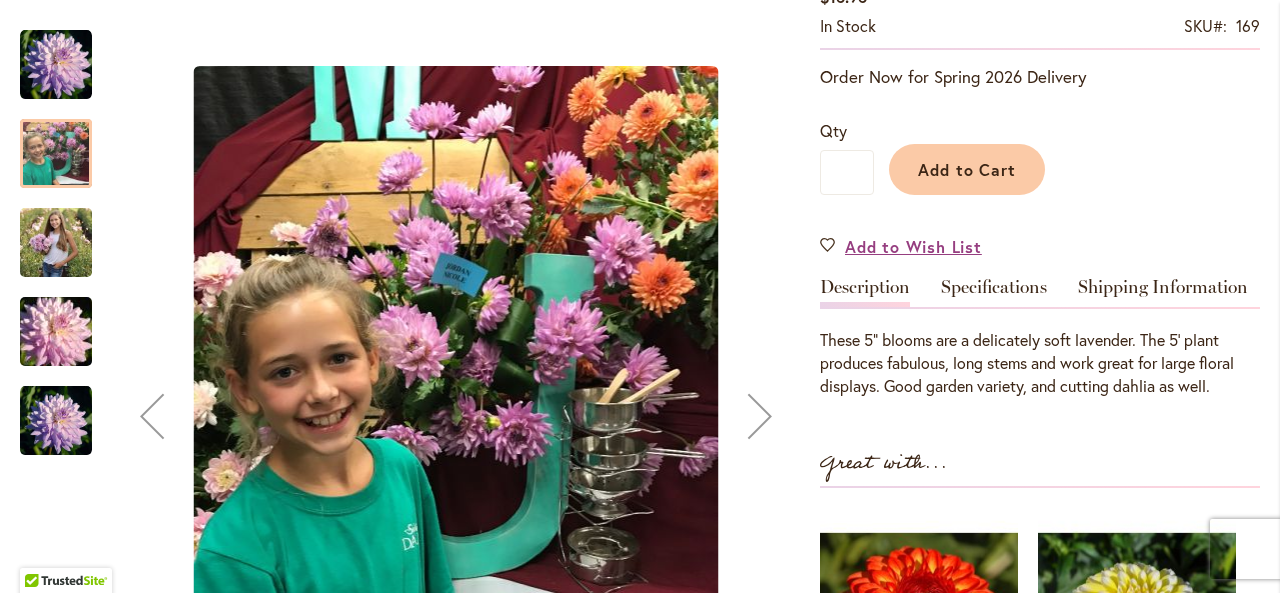 scroll, scrollTop: 413, scrollLeft: 0, axis: vertical 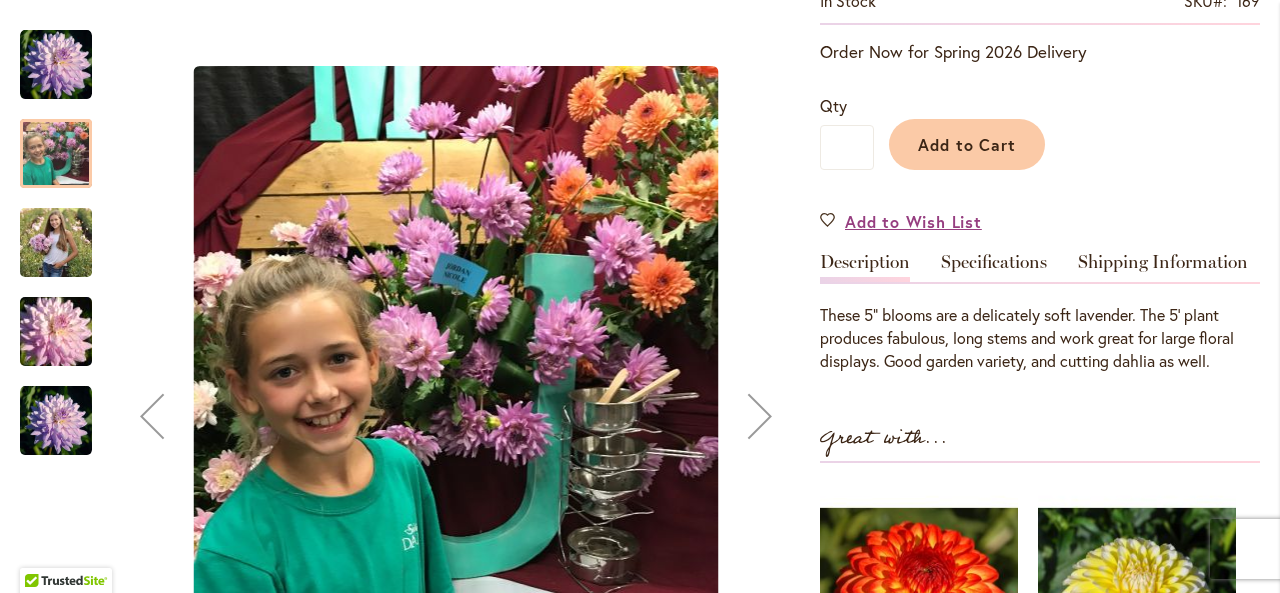 click at bounding box center (56, 242) 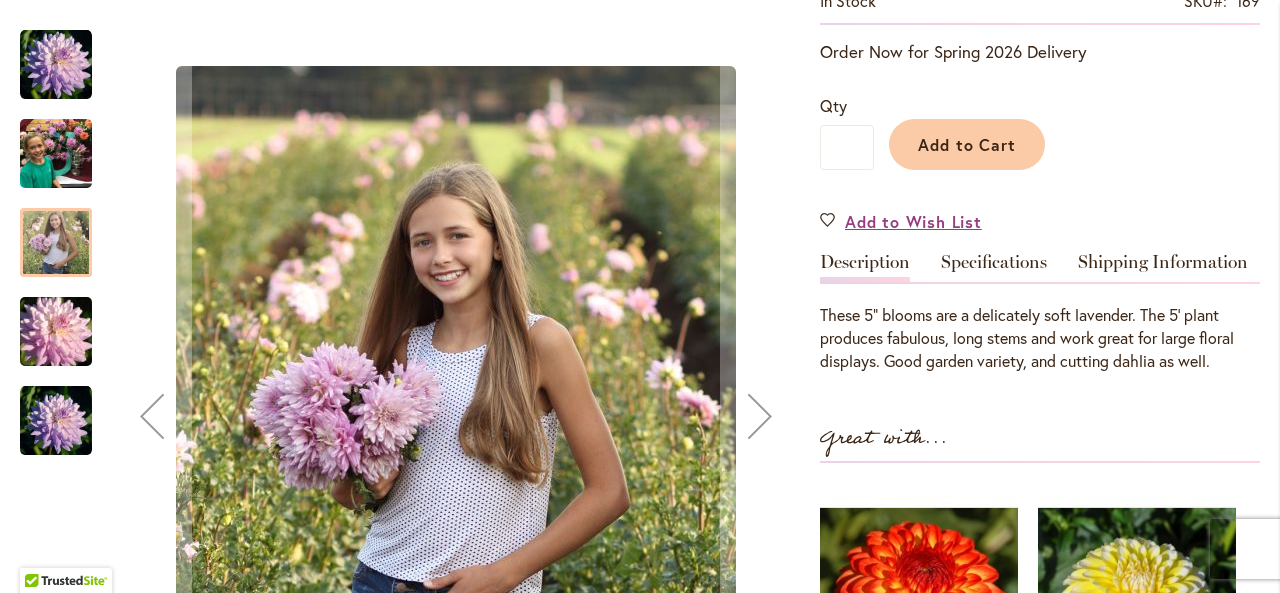 click at bounding box center (56, 332) 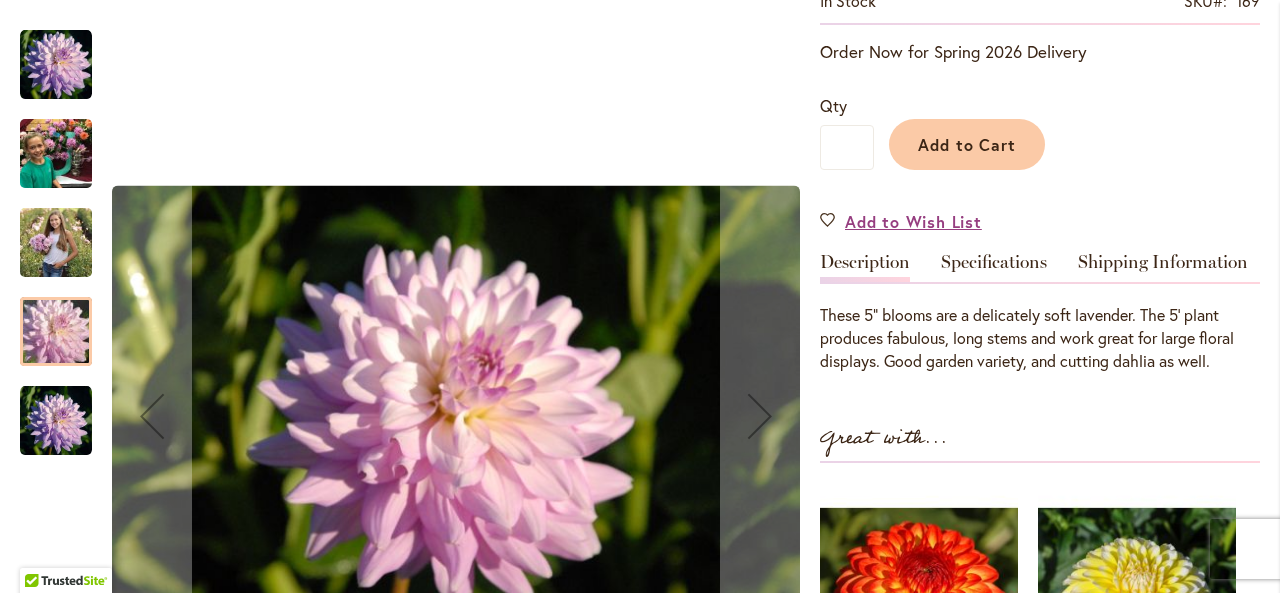 click at bounding box center (56, 421) 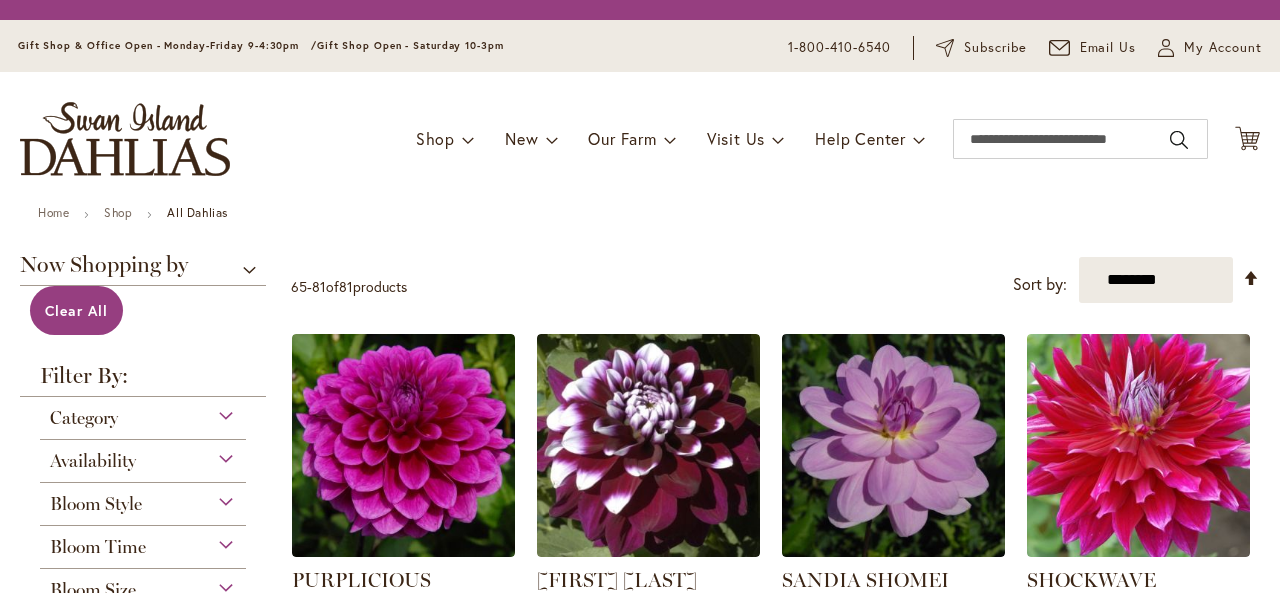 scroll, scrollTop: 0, scrollLeft: 0, axis: both 